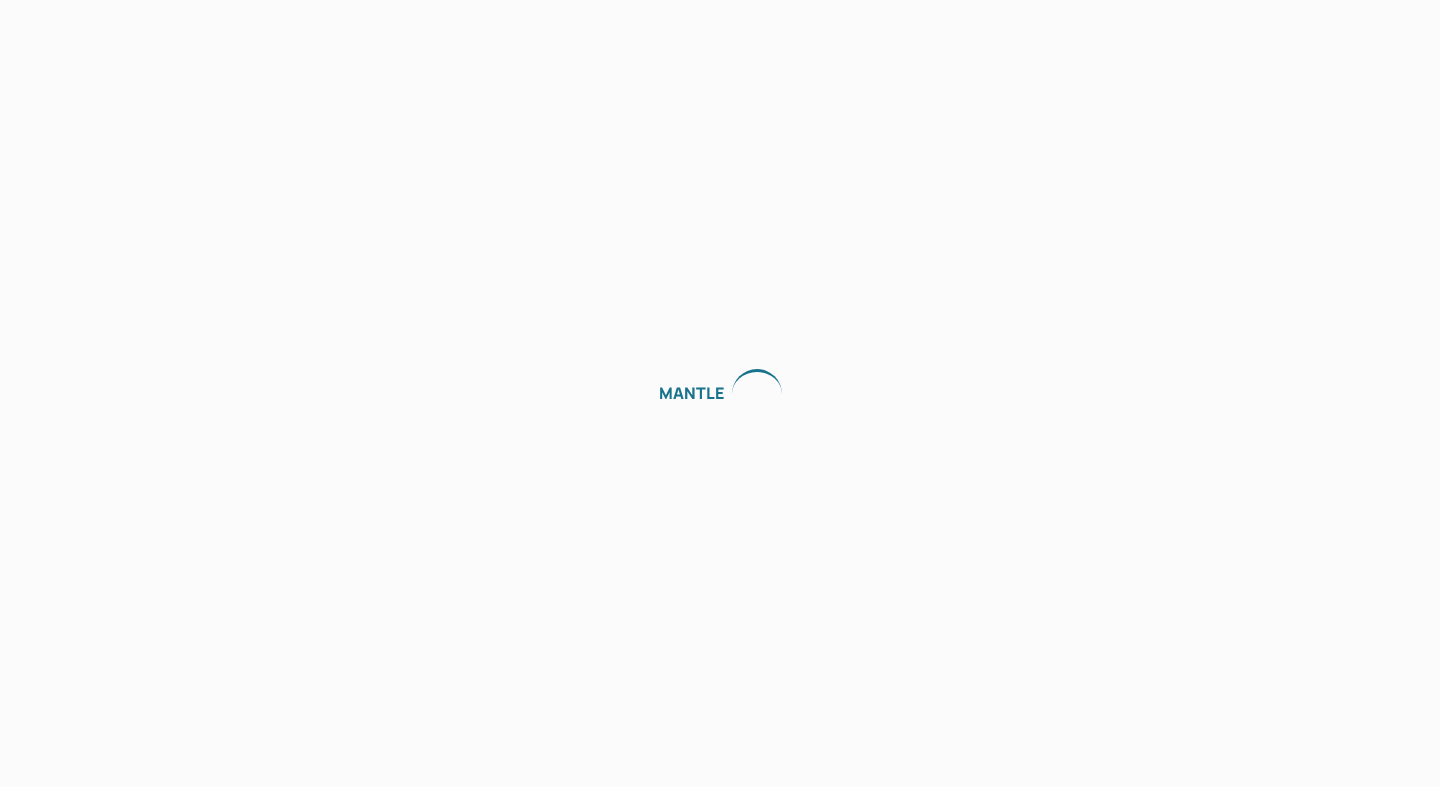scroll, scrollTop: 0, scrollLeft: 0, axis: both 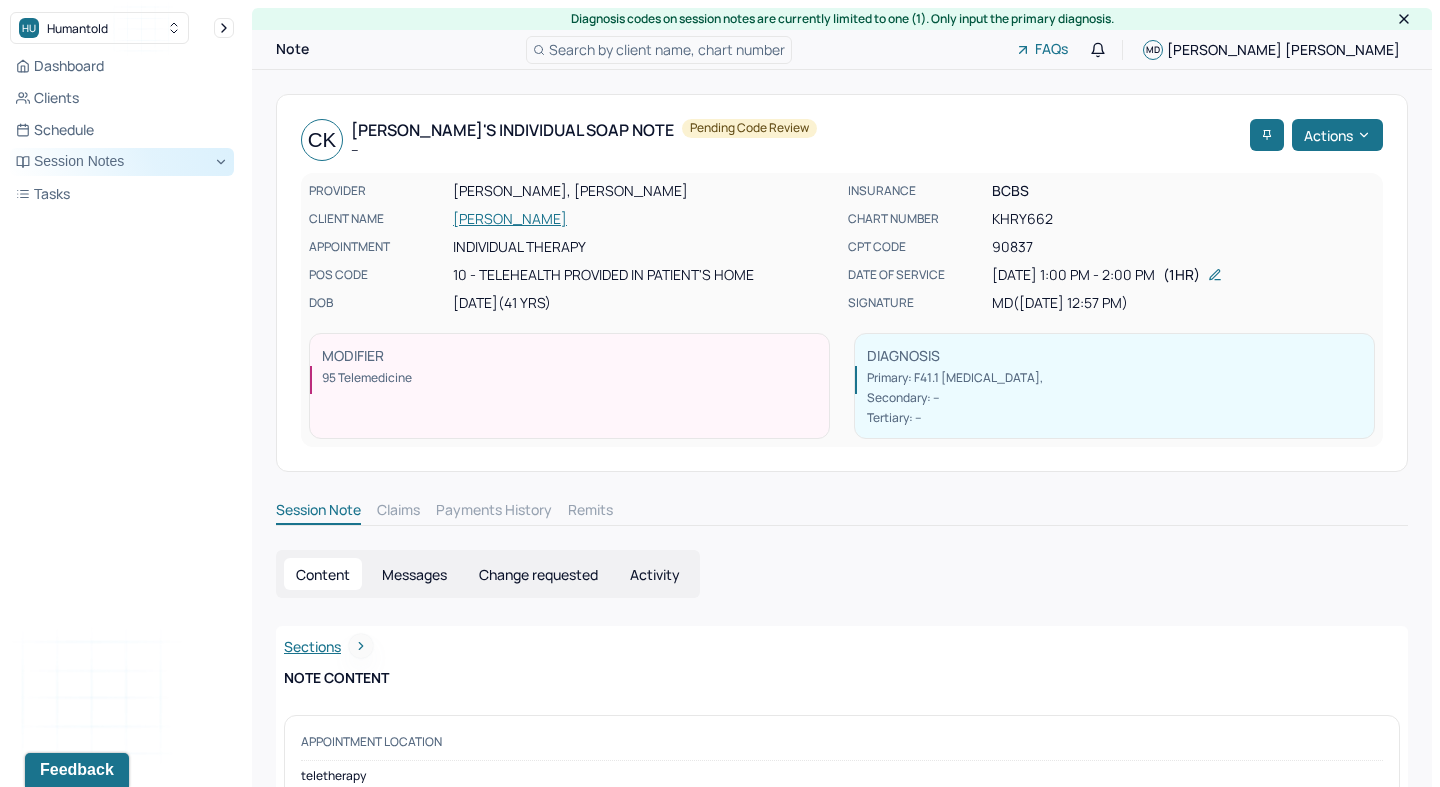 click on "Session Notes" at bounding box center (122, 162) 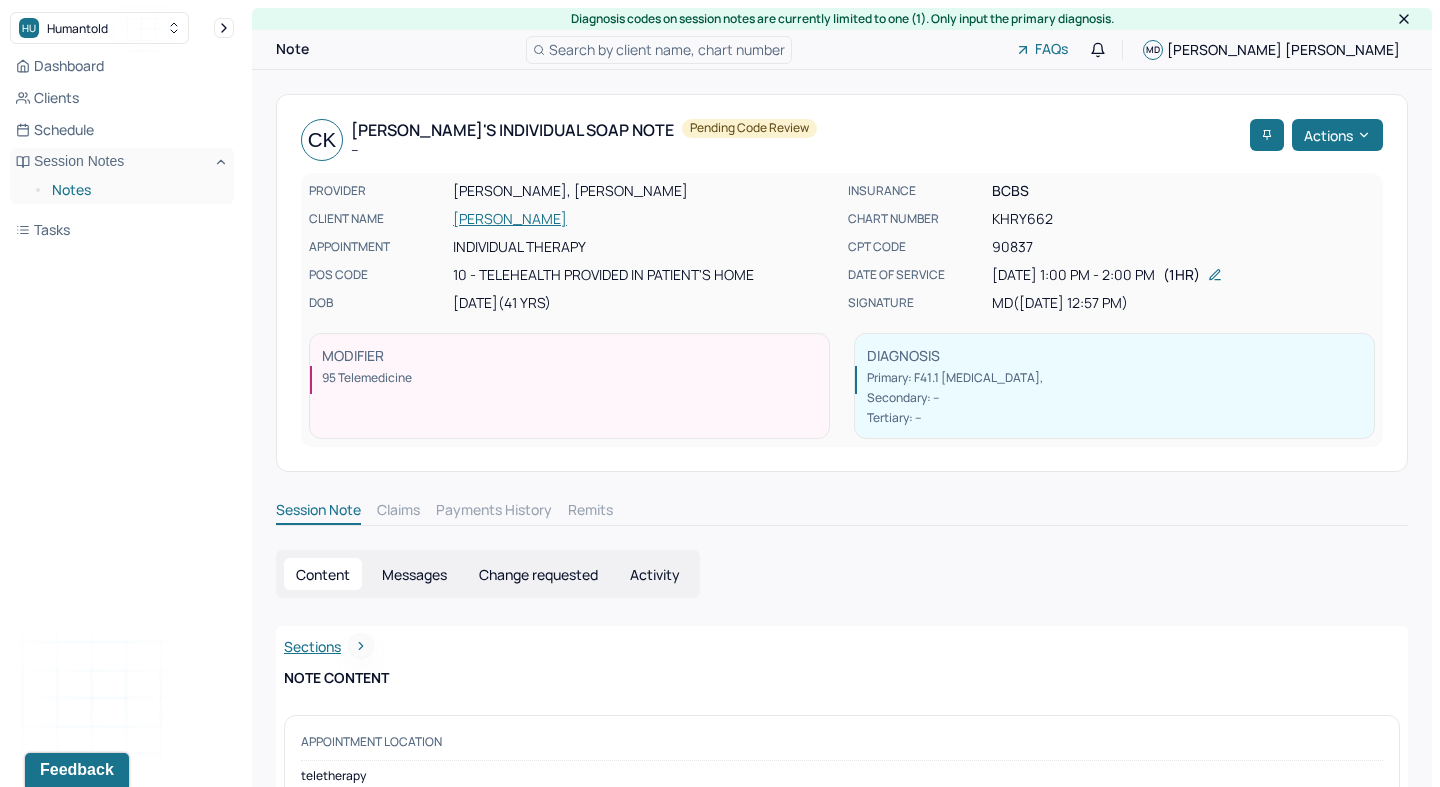 click on "Notes" at bounding box center [135, 190] 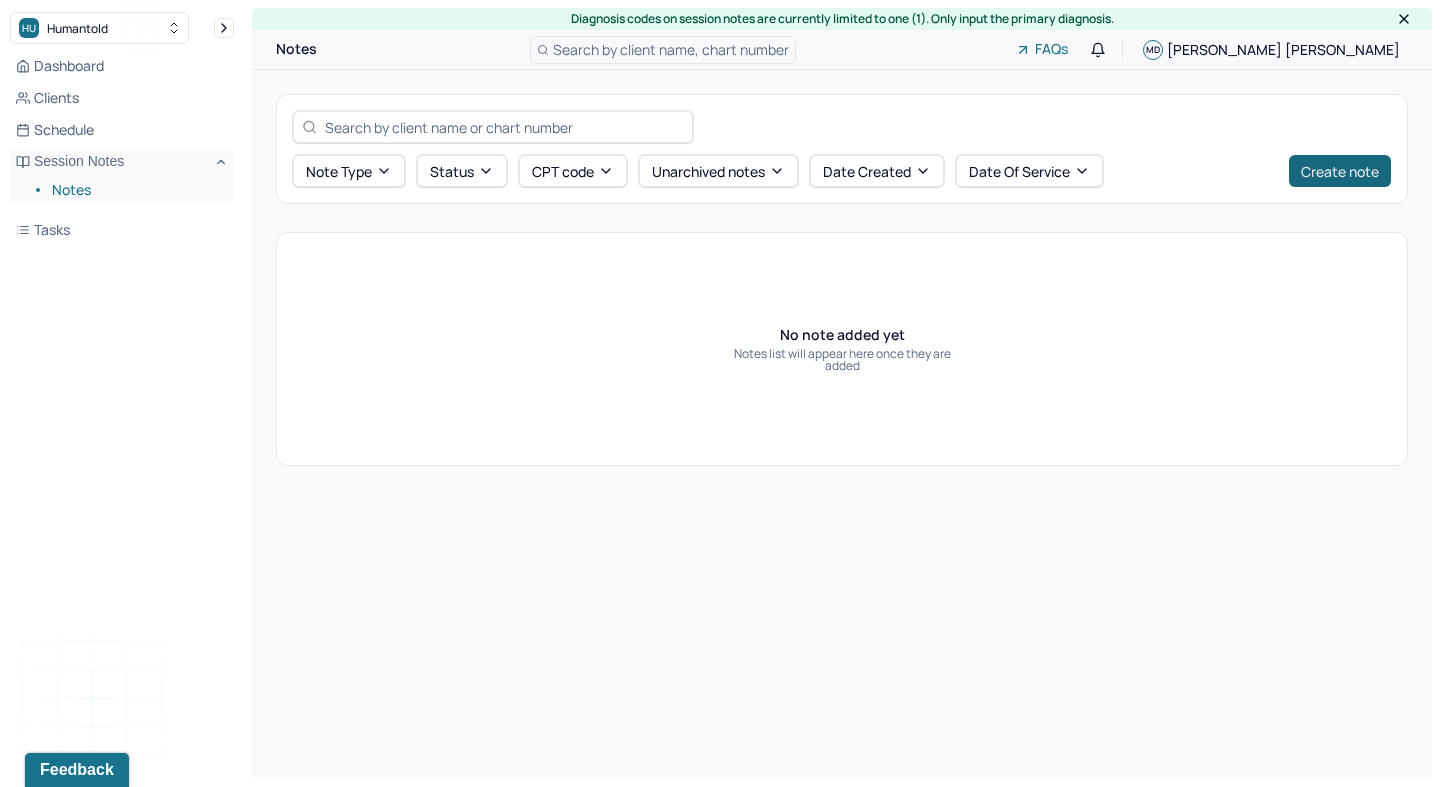 click on "Create note" at bounding box center (1340, 171) 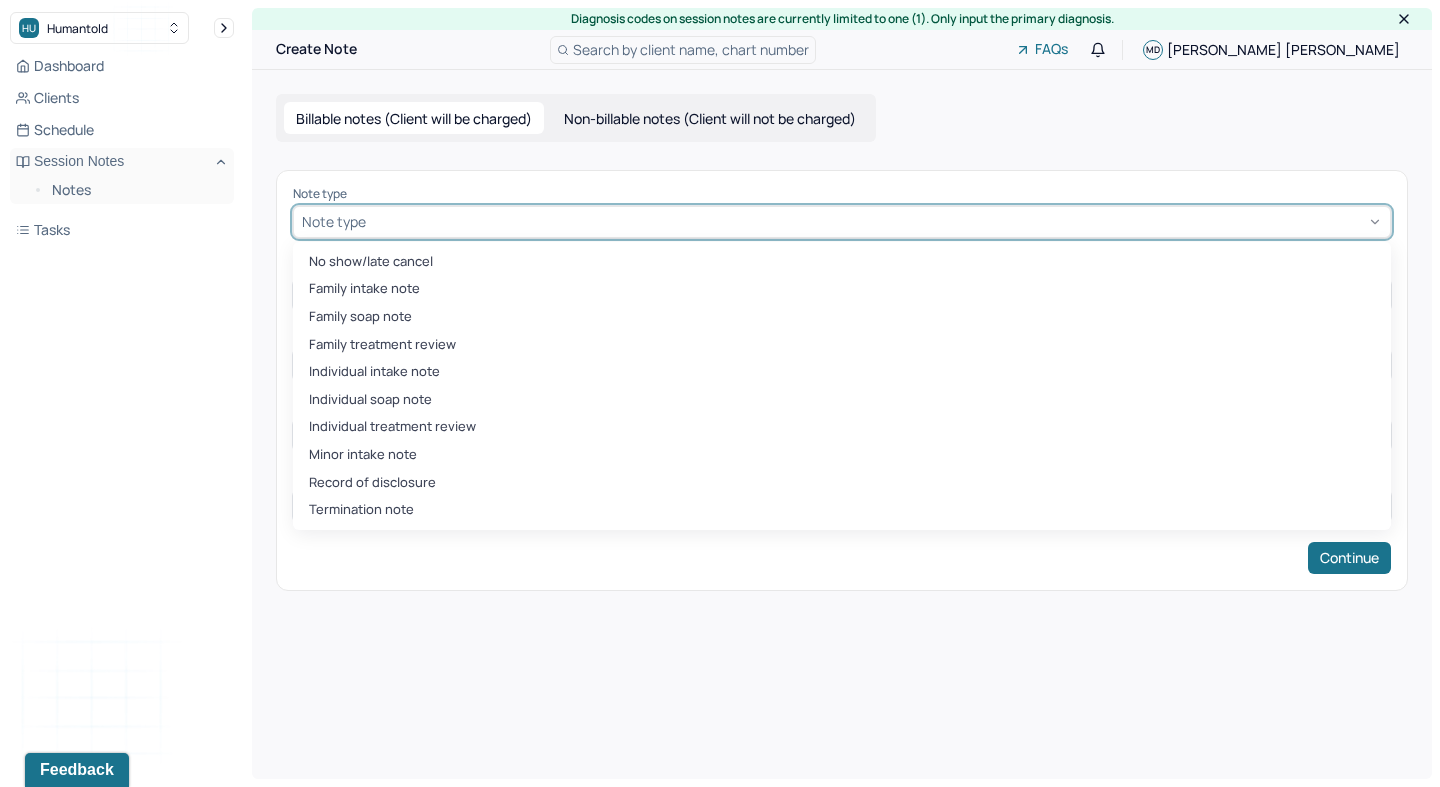 click at bounding box center [876, 221] 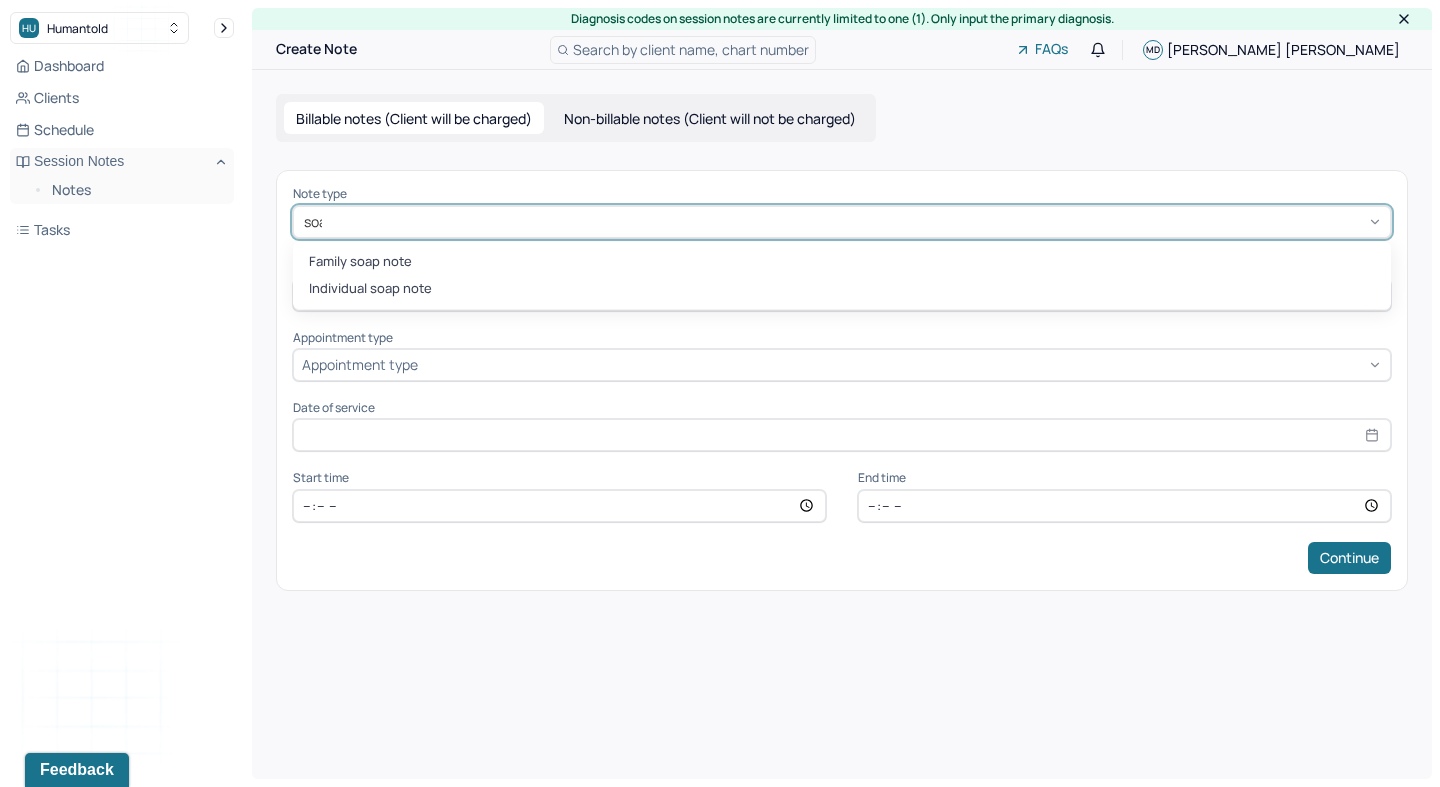 type on "soap" 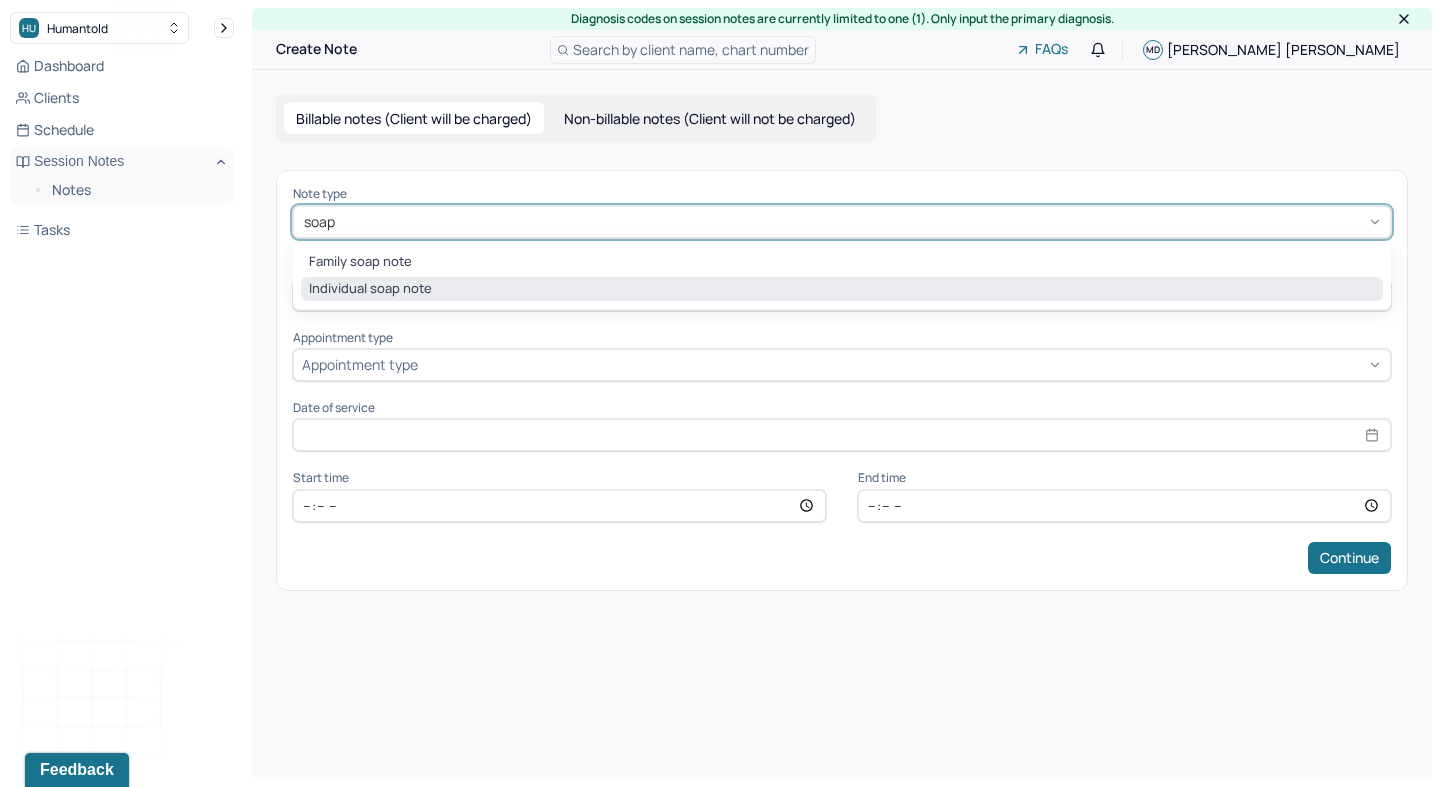 click on "Individual soap note" at bounding box center [842, 289] 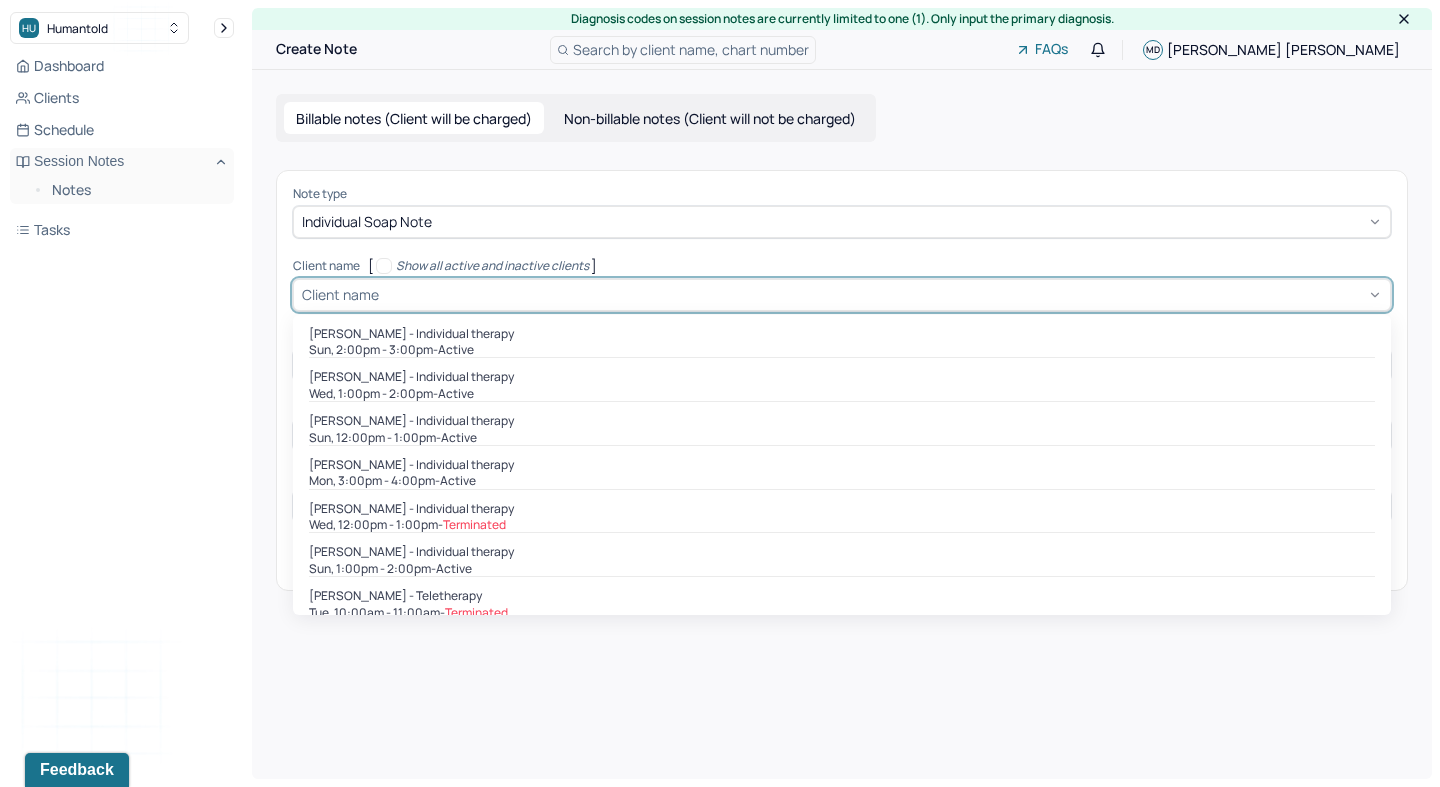 click at bounding box center [882, 294] 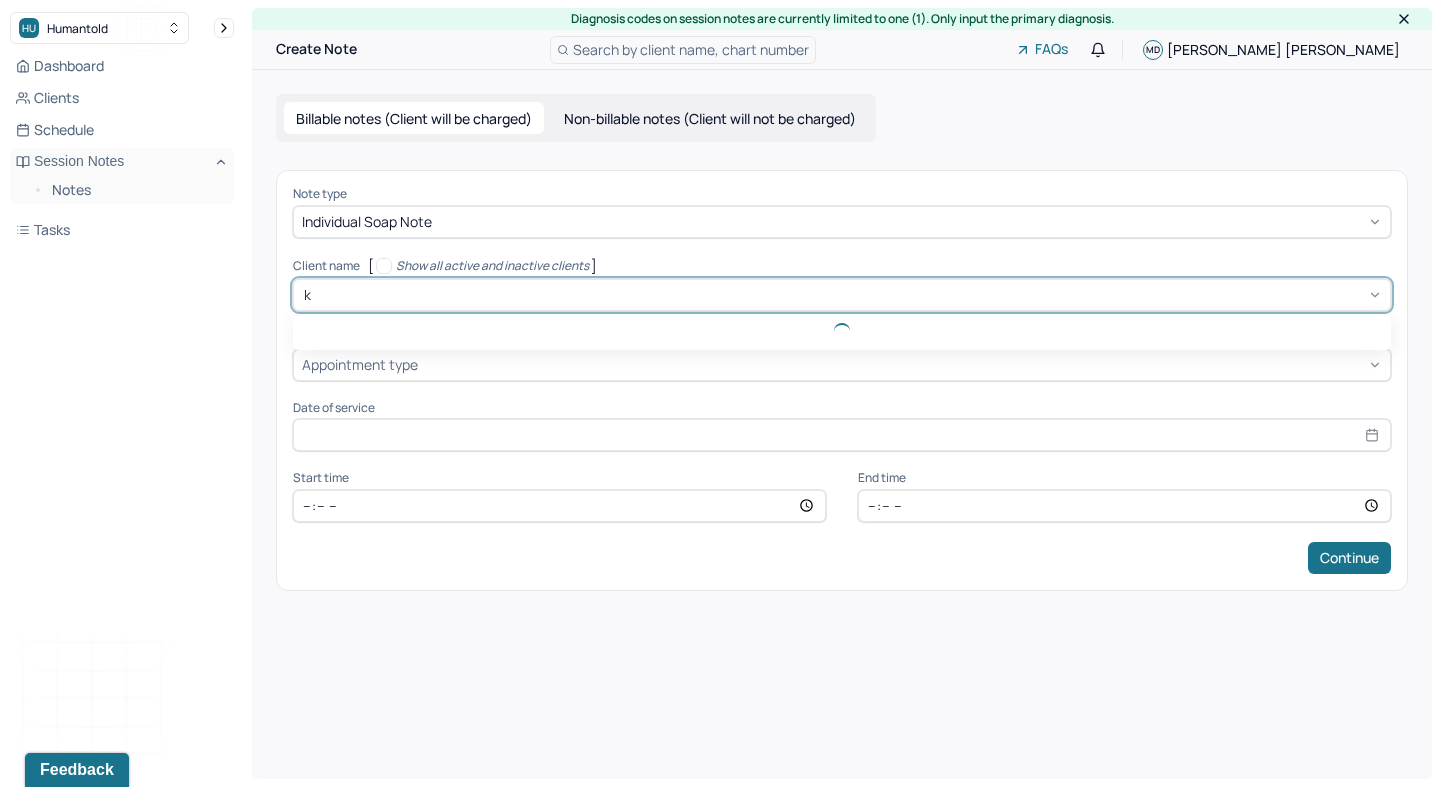 type on "ke" 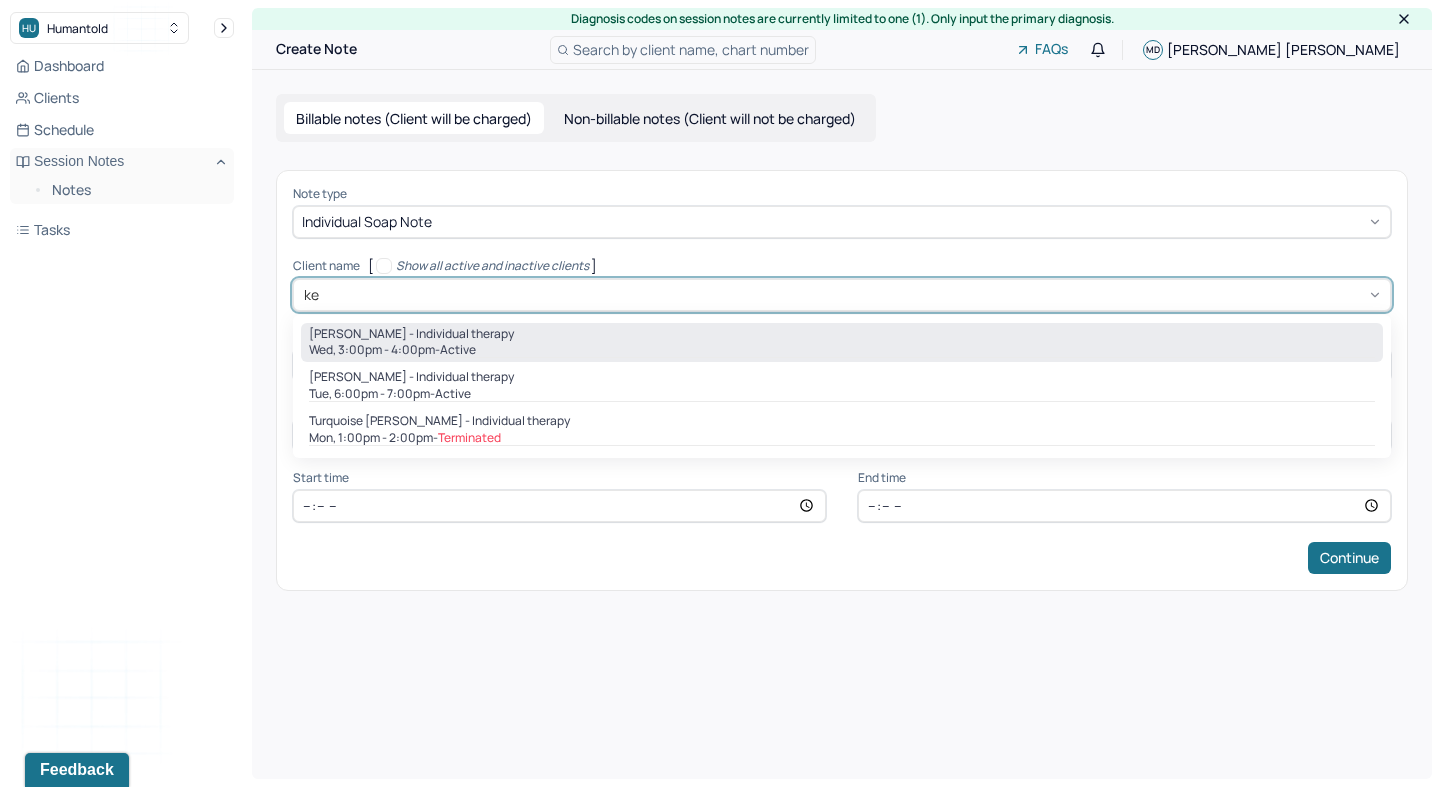 click on "[PERSON_NAME] - Individual therapy Wed, 3:00pm - 4:00pm  -  active" at bounding box center (842, 343) 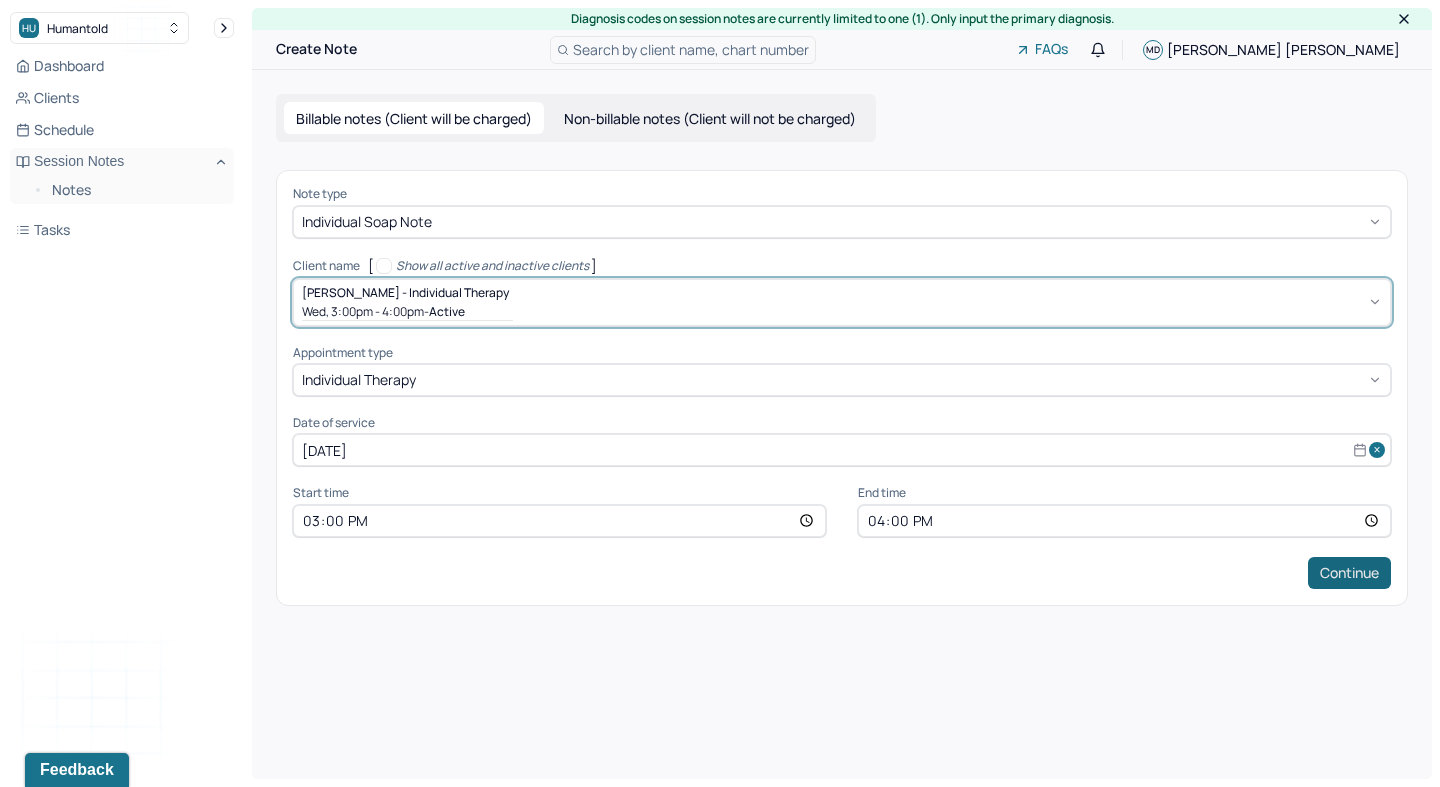 click on "Continue" at bounding box center (1349, 573) 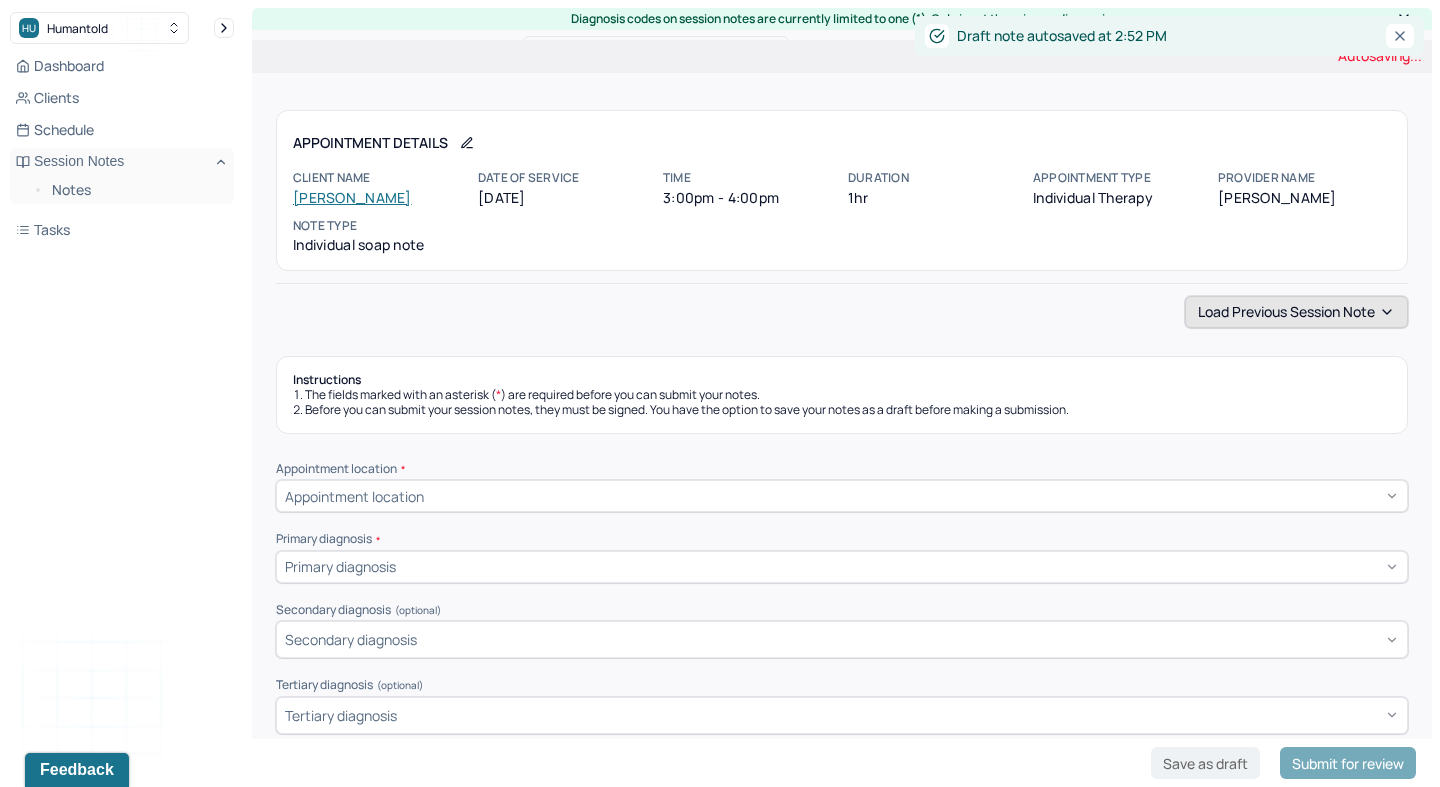 click on "Load previous session note" at bounding box center [1296, 312] 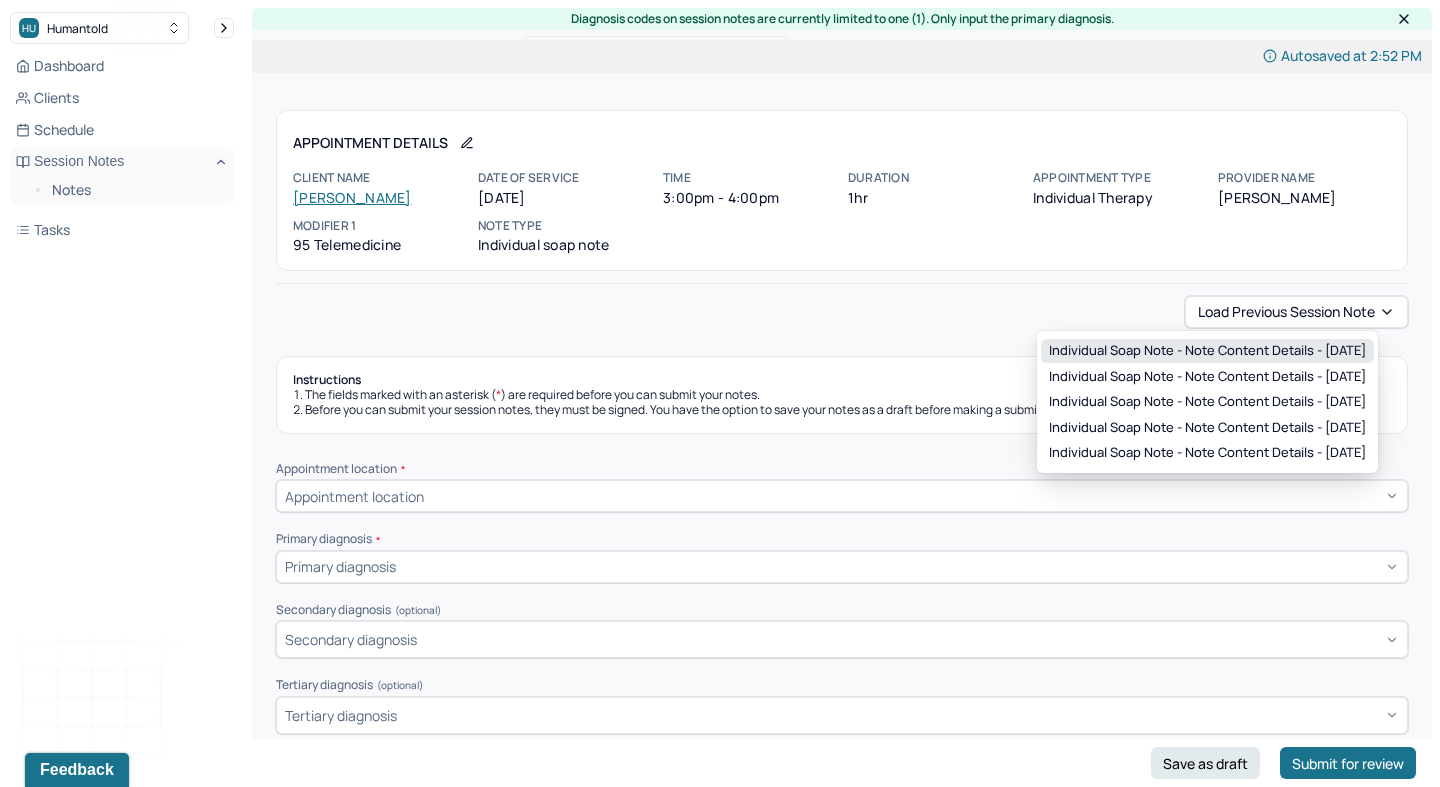 click on "Individual soap note   - Note content Details -   [DATE]" at bounding box center (1207, 351) 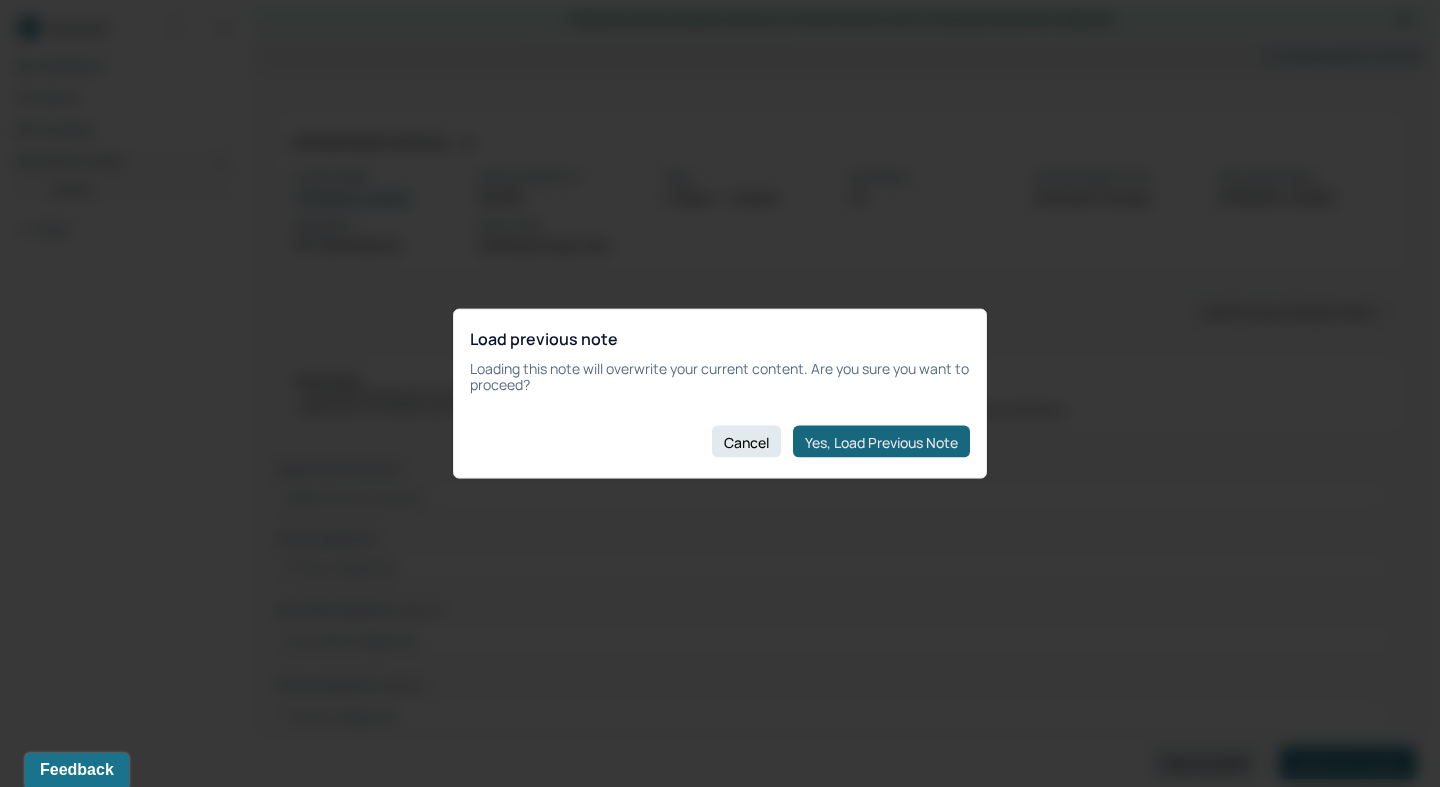click on "Yes, Load Previous Note" at bounding box center (881, 442) 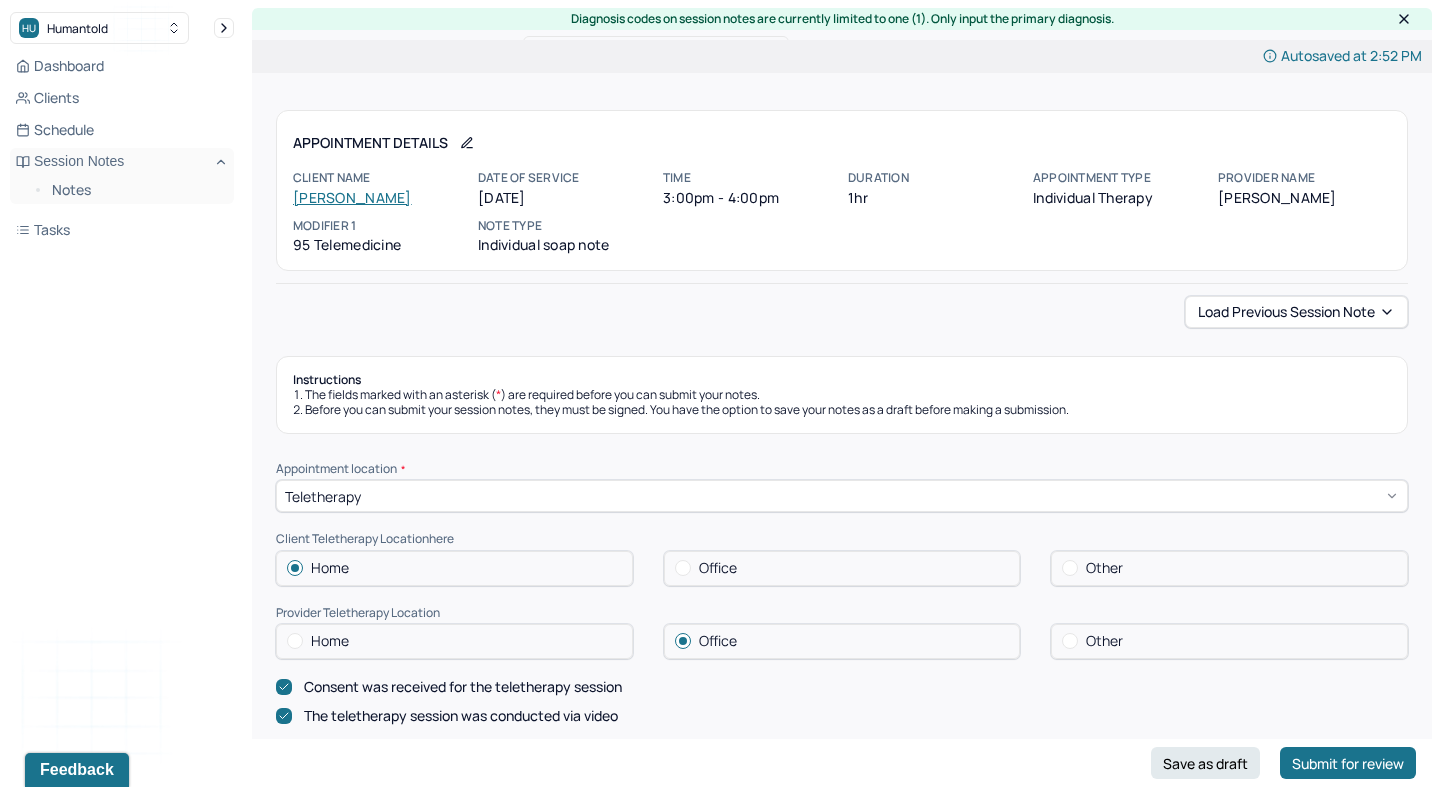 type on "Client displayed rumination, over thinking, black and white thinking" 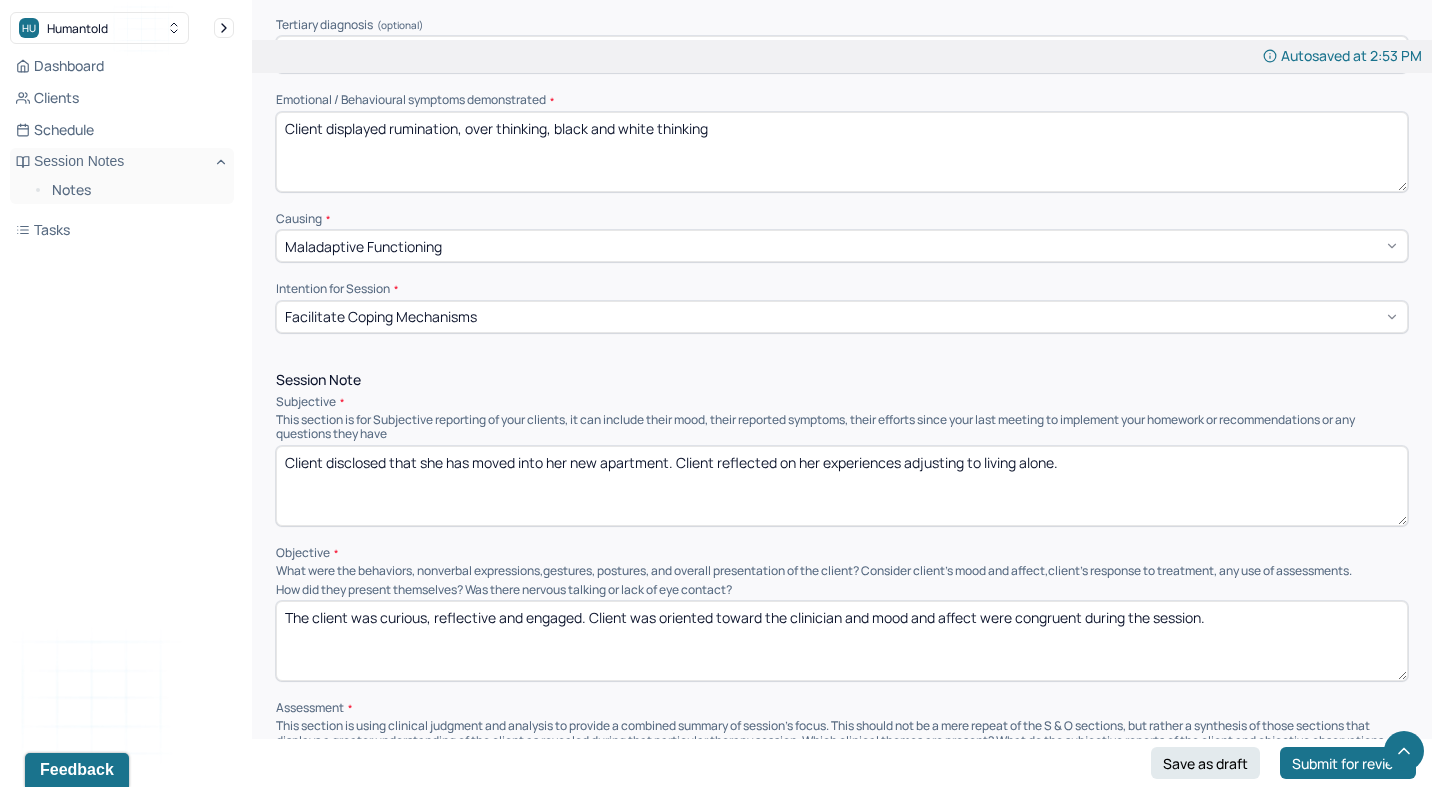 scroll, scrollTop: 887, scrollLeft: 0, axis: vertical 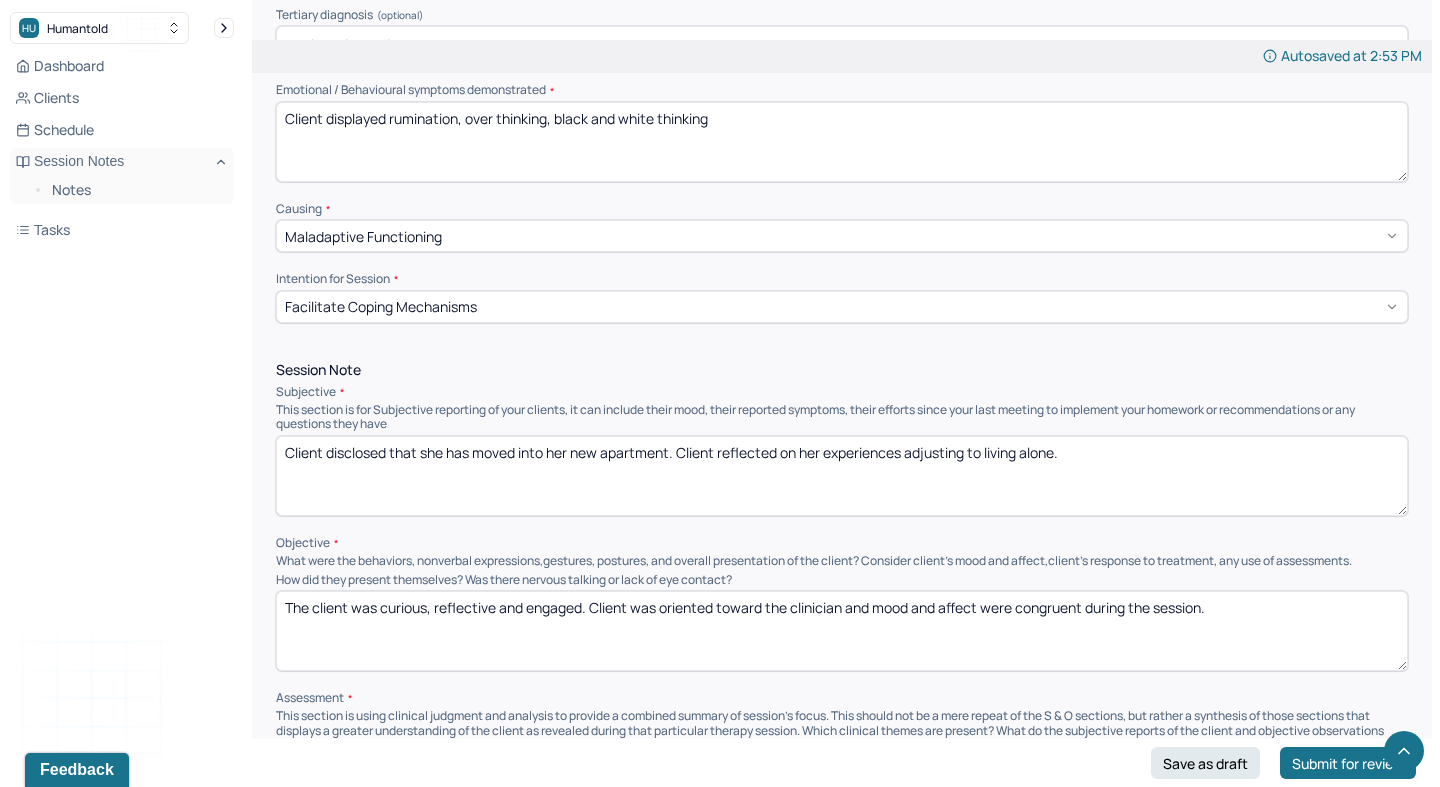click on "Client disclosed that she has moved into her new apartment. Client reflected on her experiences adjusting to living alone." at bounding box center [842, 476] 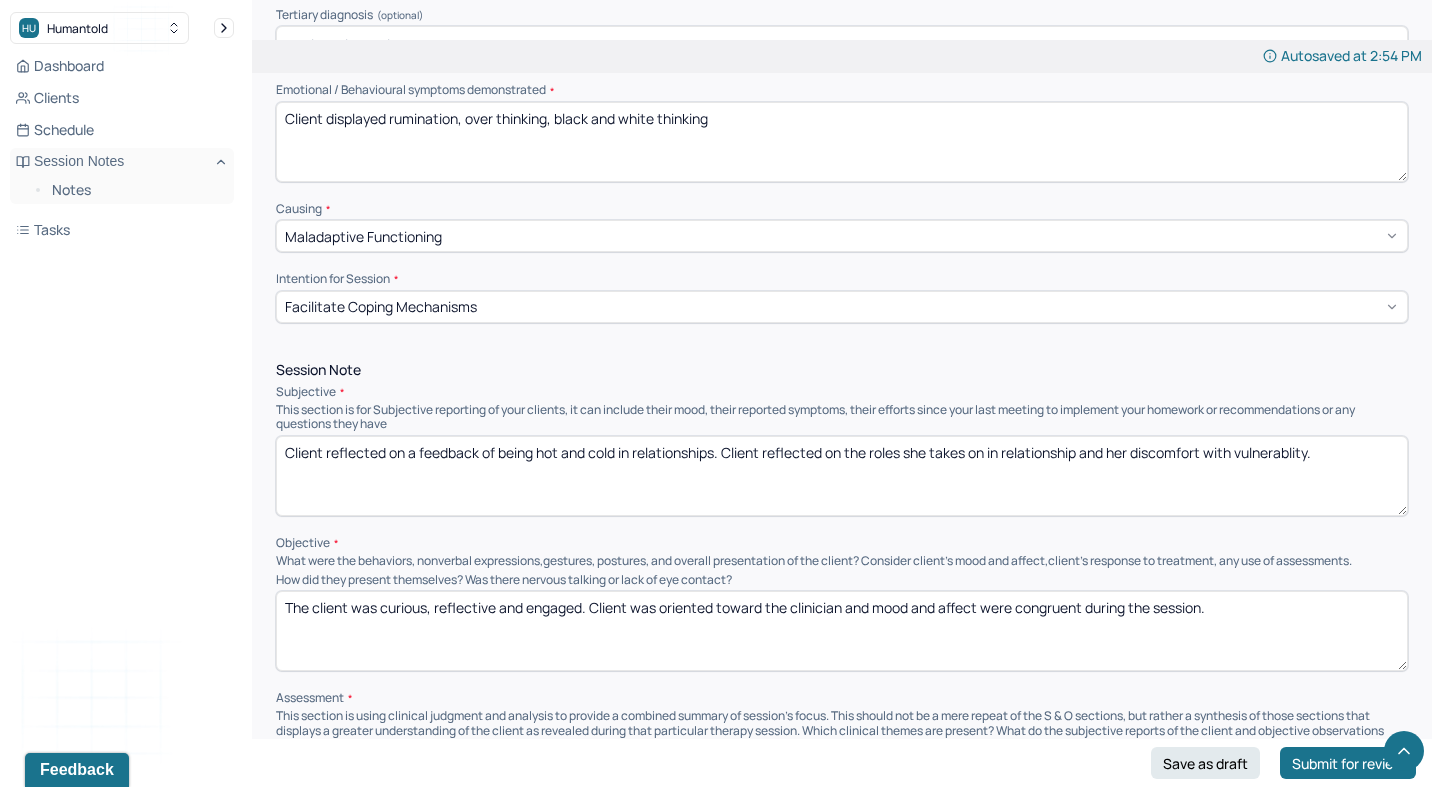 click on "Client reflected on a feedback of being hot and cold in relationships. Client reflected on the roles she takes on in relationship and her discomfort with vulnerablity." at bounding box center (842, 476) 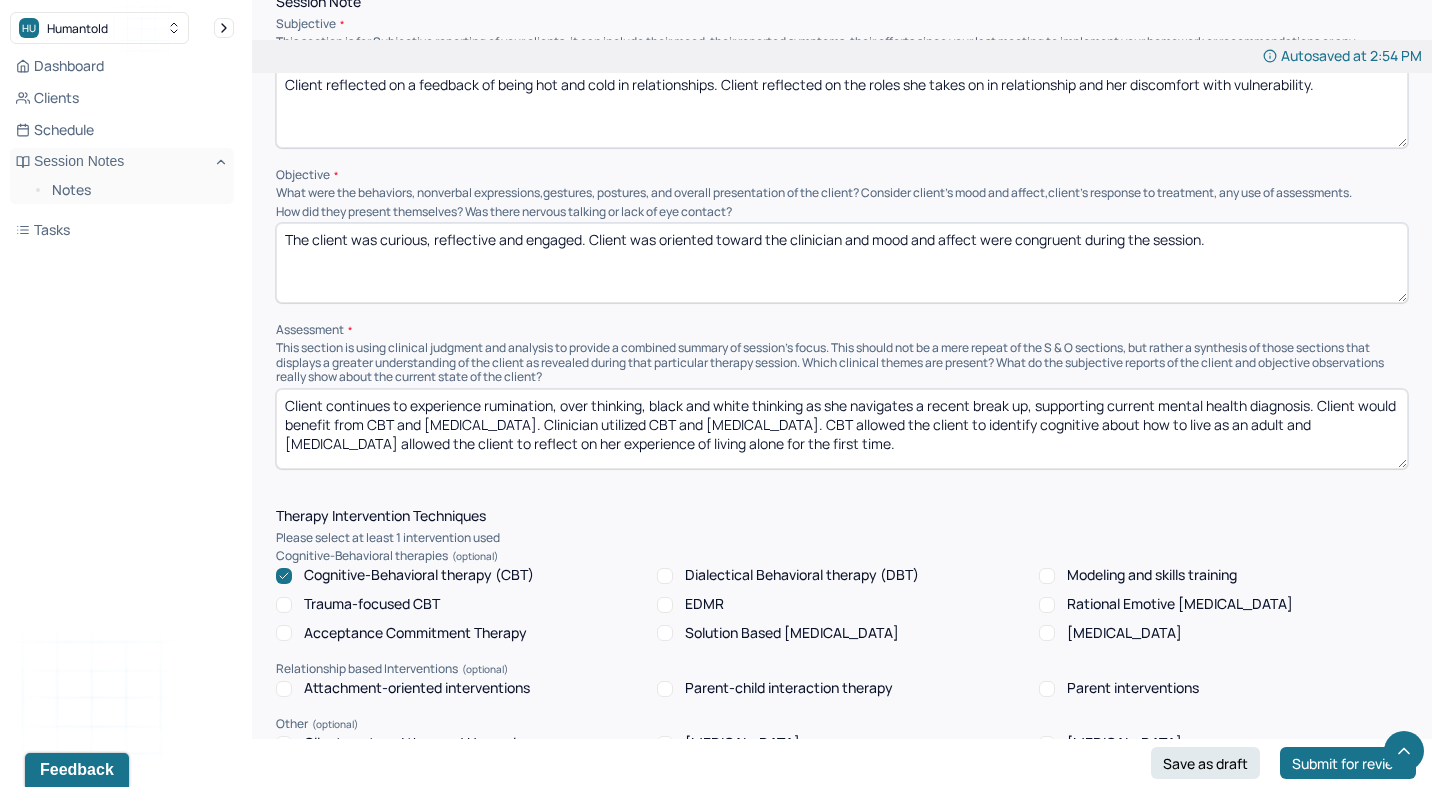 scroll, scrollTop: 1269, scrollLeft: 0, axis: vertical 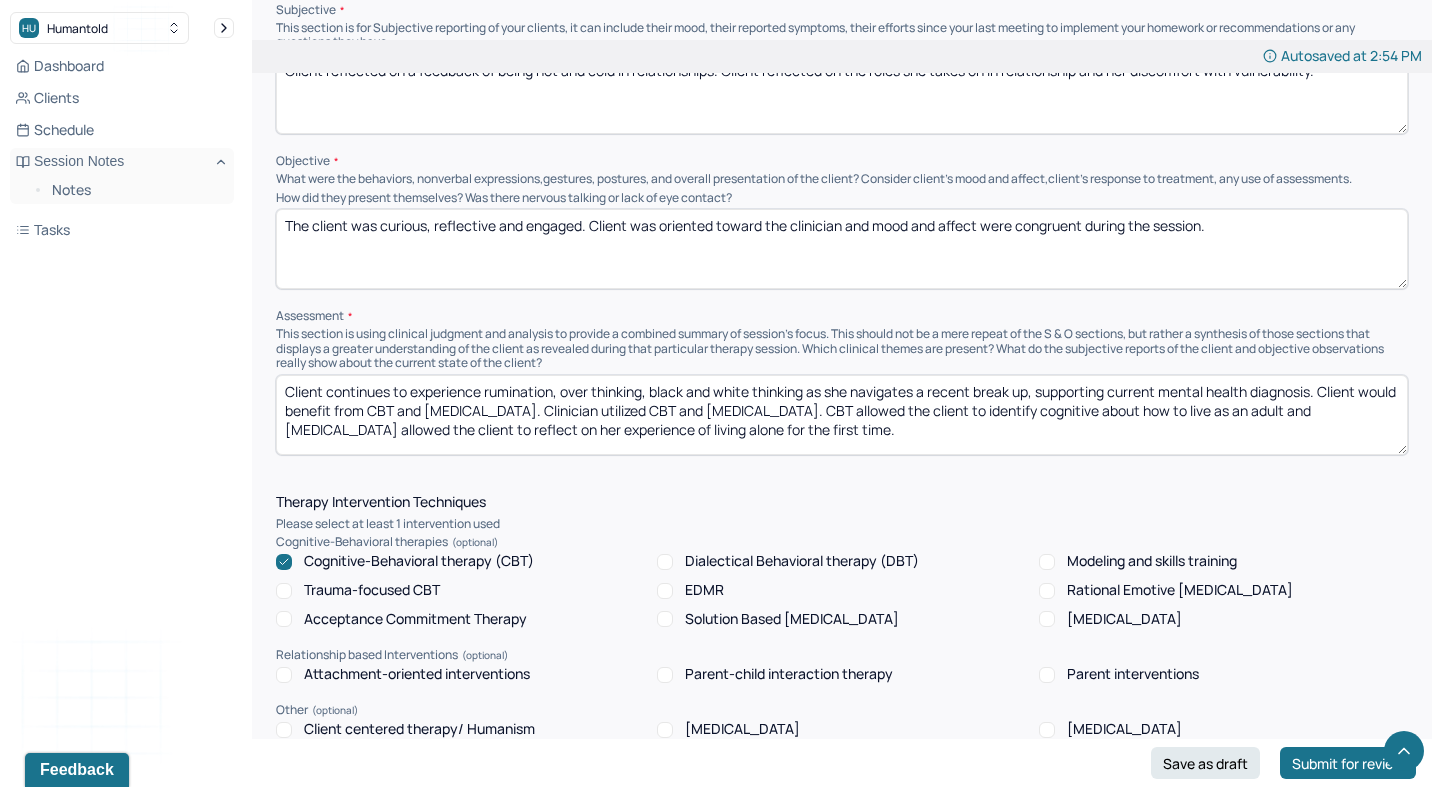 type on "Client reflected on a feedback of being hot and cold in relationships. Client reflected on the roles she takes on in relationship and her discomfort with vulnerability." 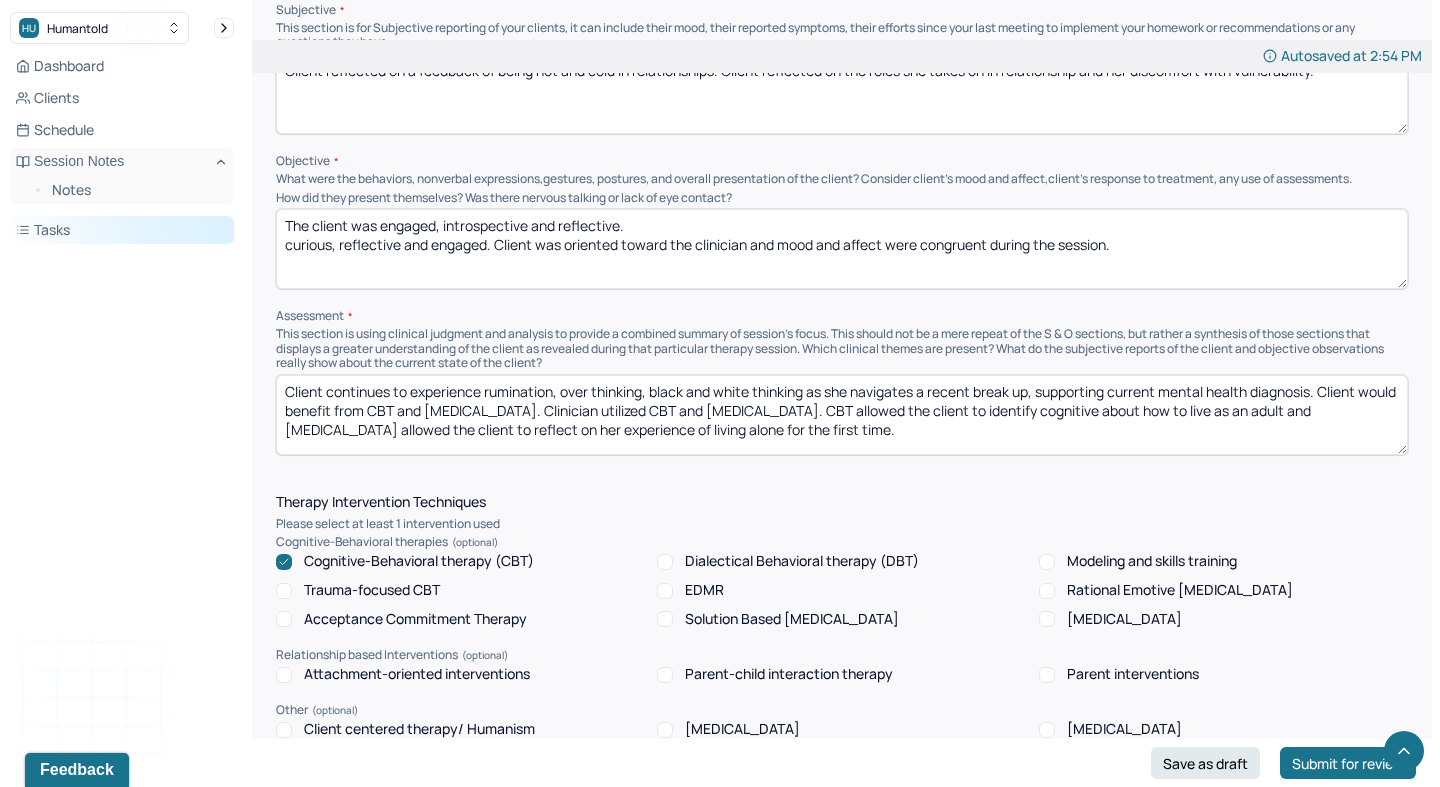 drag, startPoint x: 491, startPoint y: 235, endPoint x: 230, endPoint y: 239, distance: 261.03064 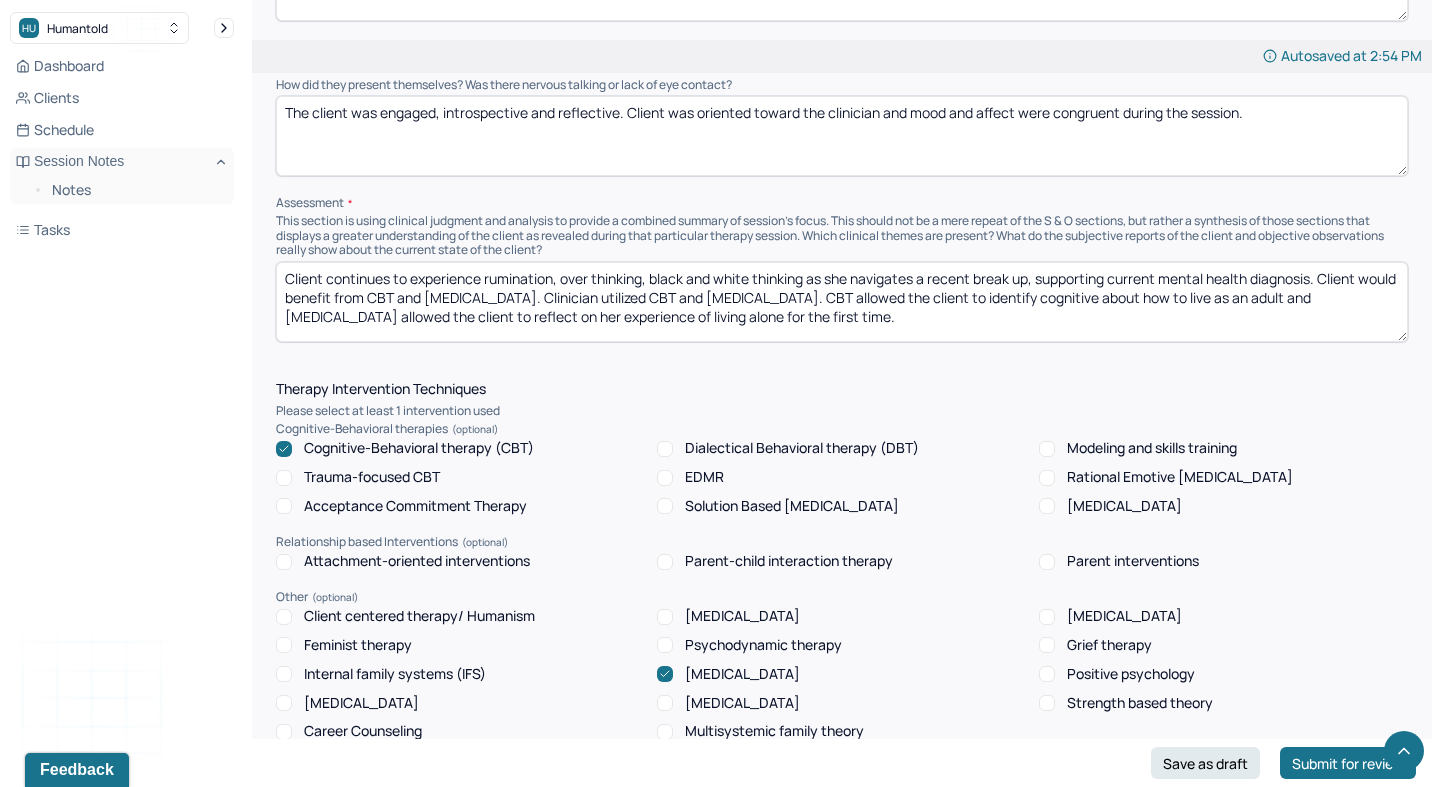 scroll, scrollTop: 1385, scrollLeft: 0, axis: vertical 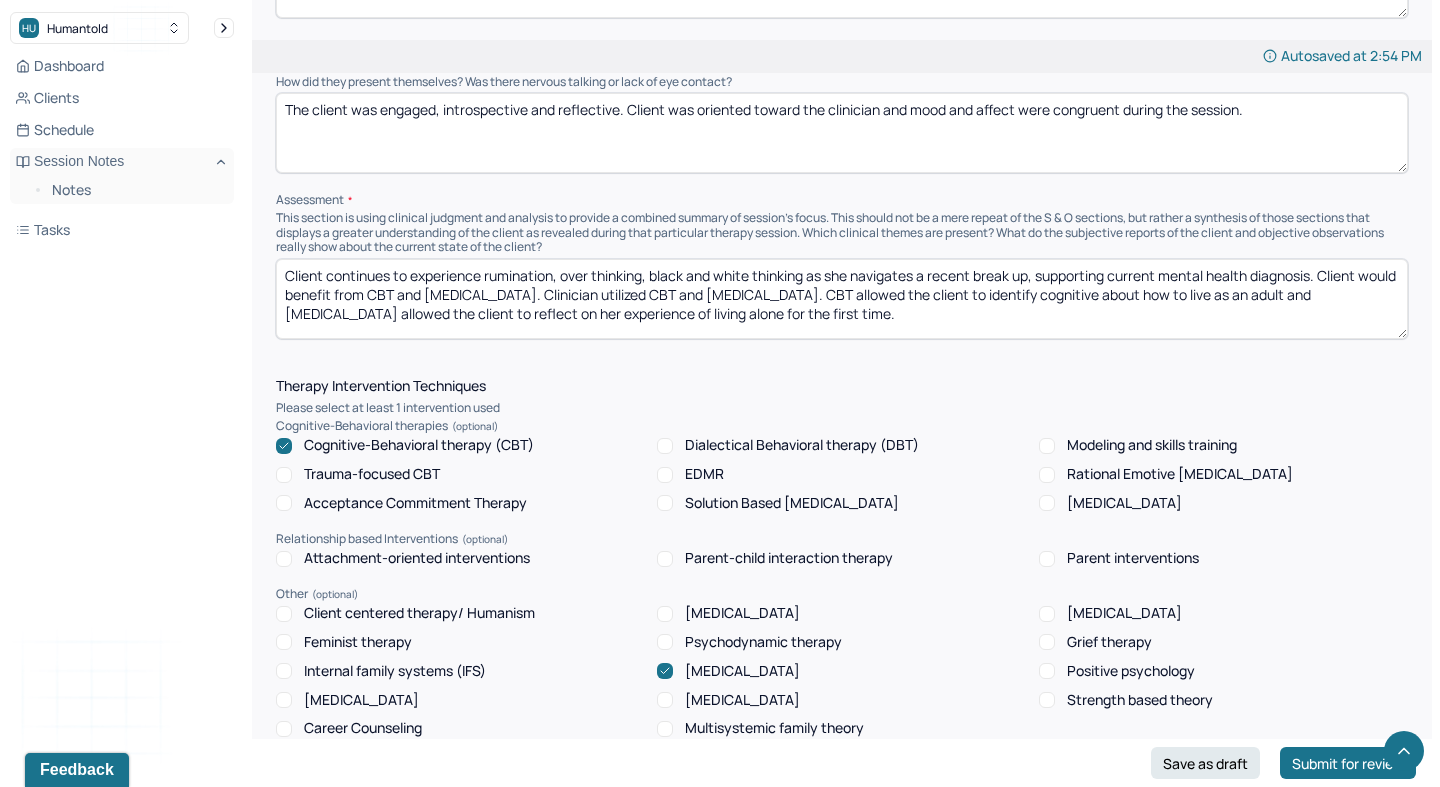 type on "The client was engaged, introspective and reflective. Client was oriented toward the clinician and mood and affect were congruent during the session." 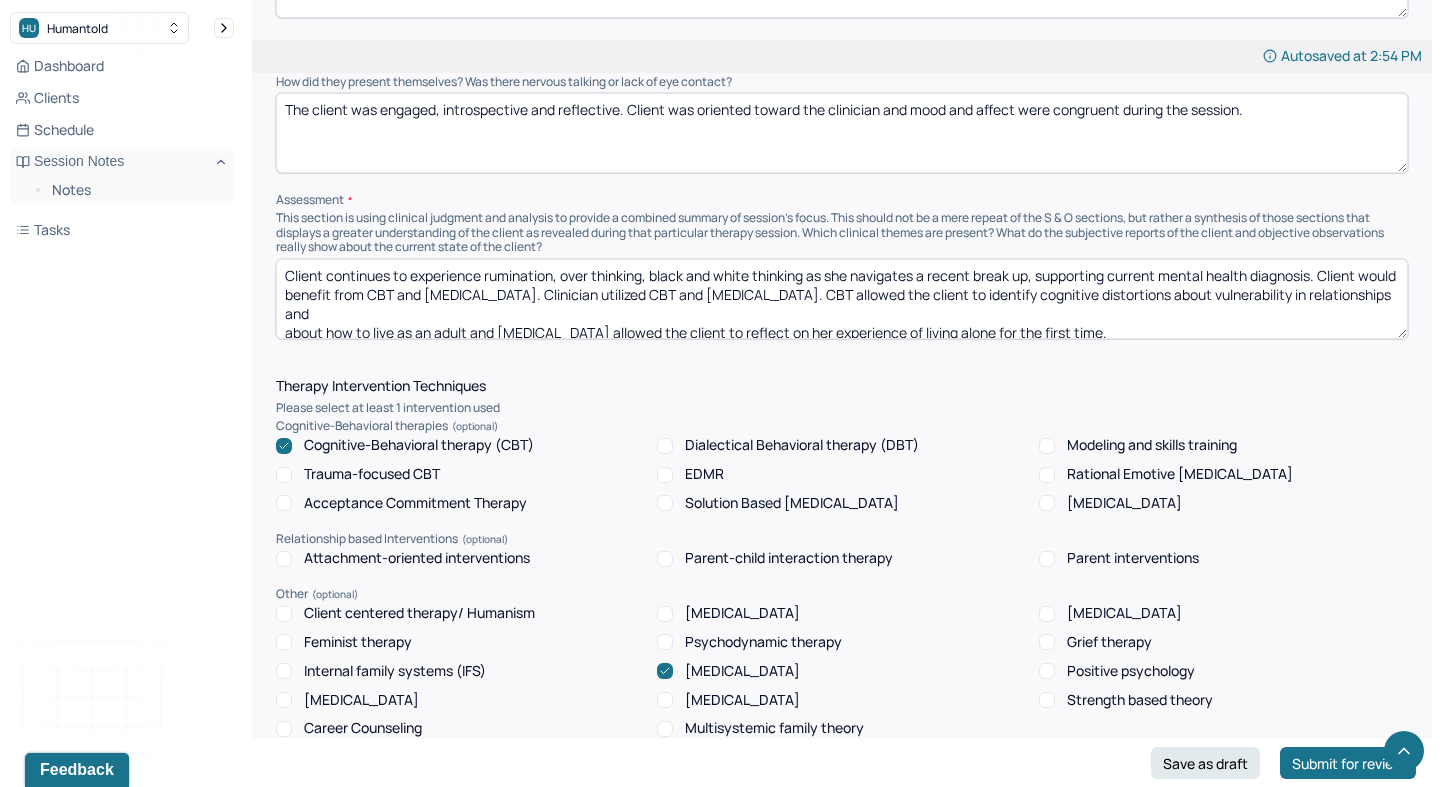 scroll, scrollTop: 9, scrollLeft: 0, axis: vertical 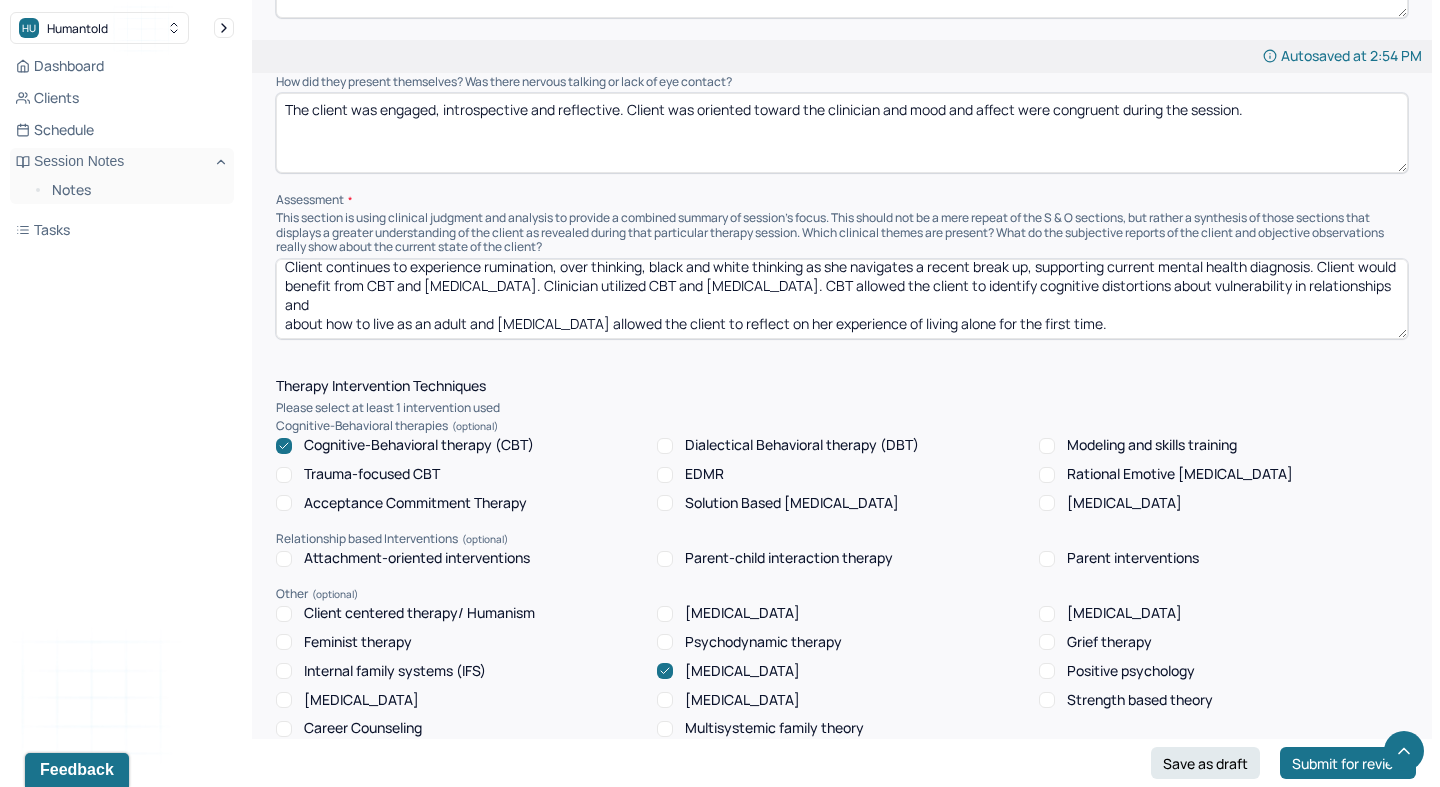 drag, startPoint x: 496, startPoint y: 312, endPoint x: 280, endPoint y: 325, distance: 216.39085 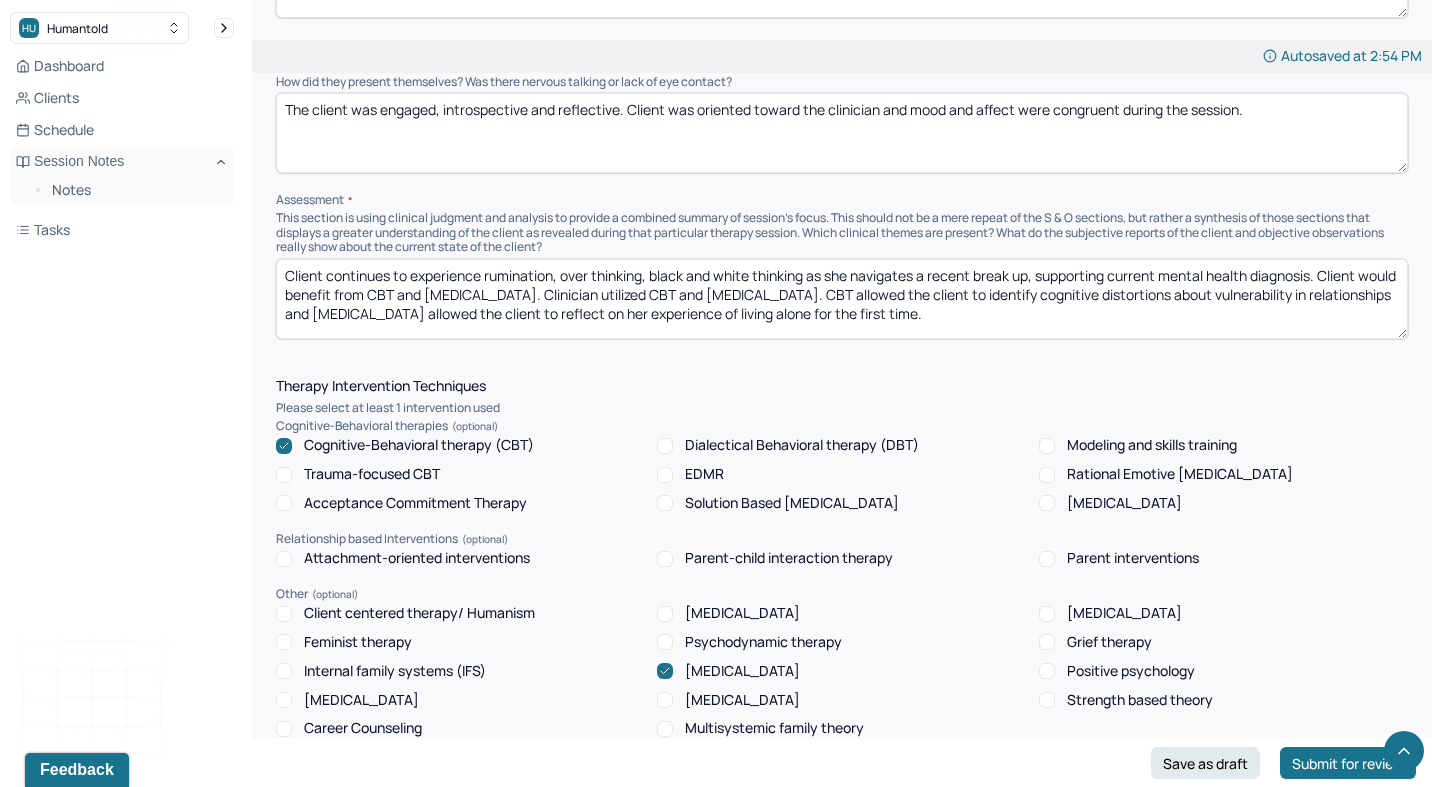 scroll, scrollTop: 0, scrollLeft: 0, axis: both 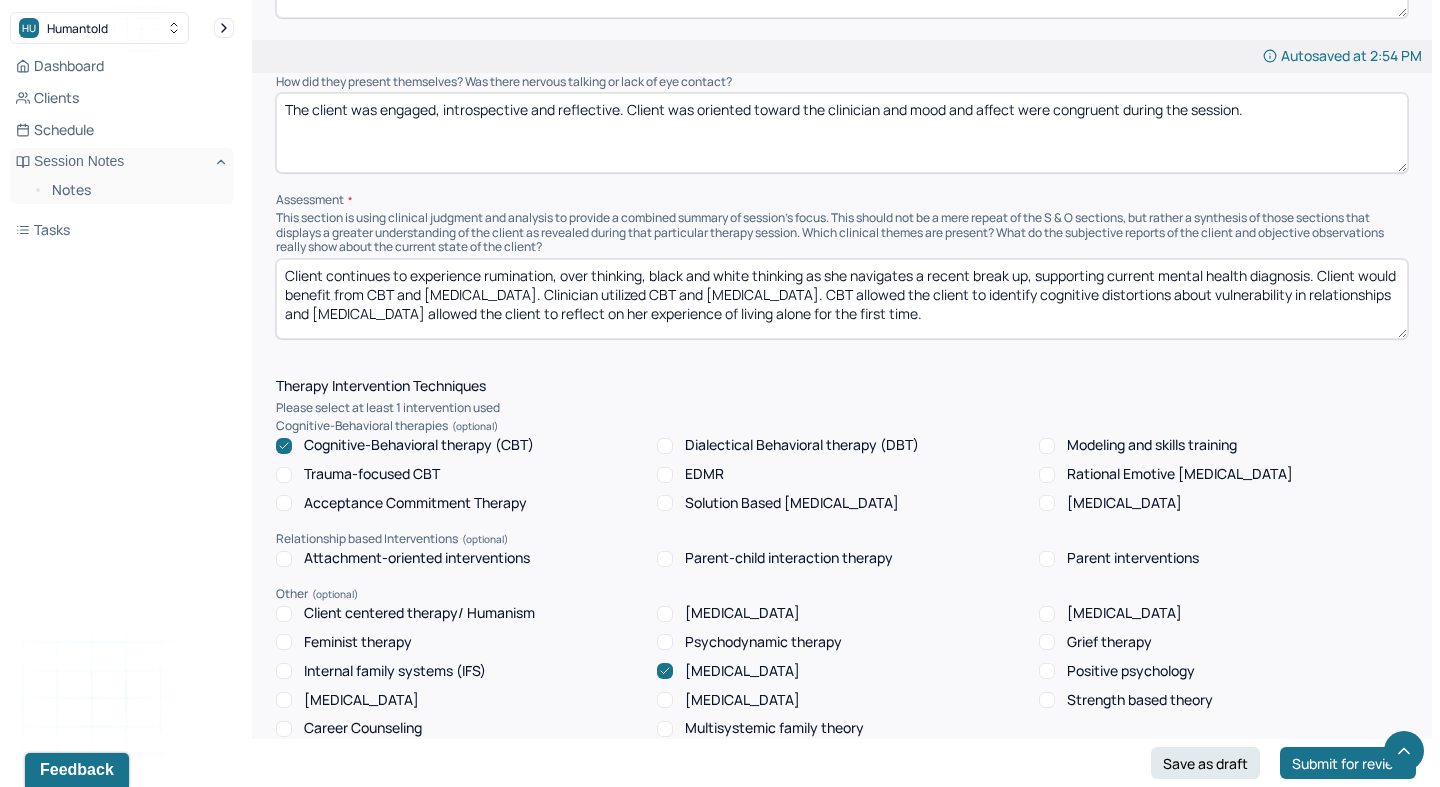 drag, startPoint x: 712, startPoint y: 308, endPoint x: 1166, endPoint y: 430, distance: 470.10638 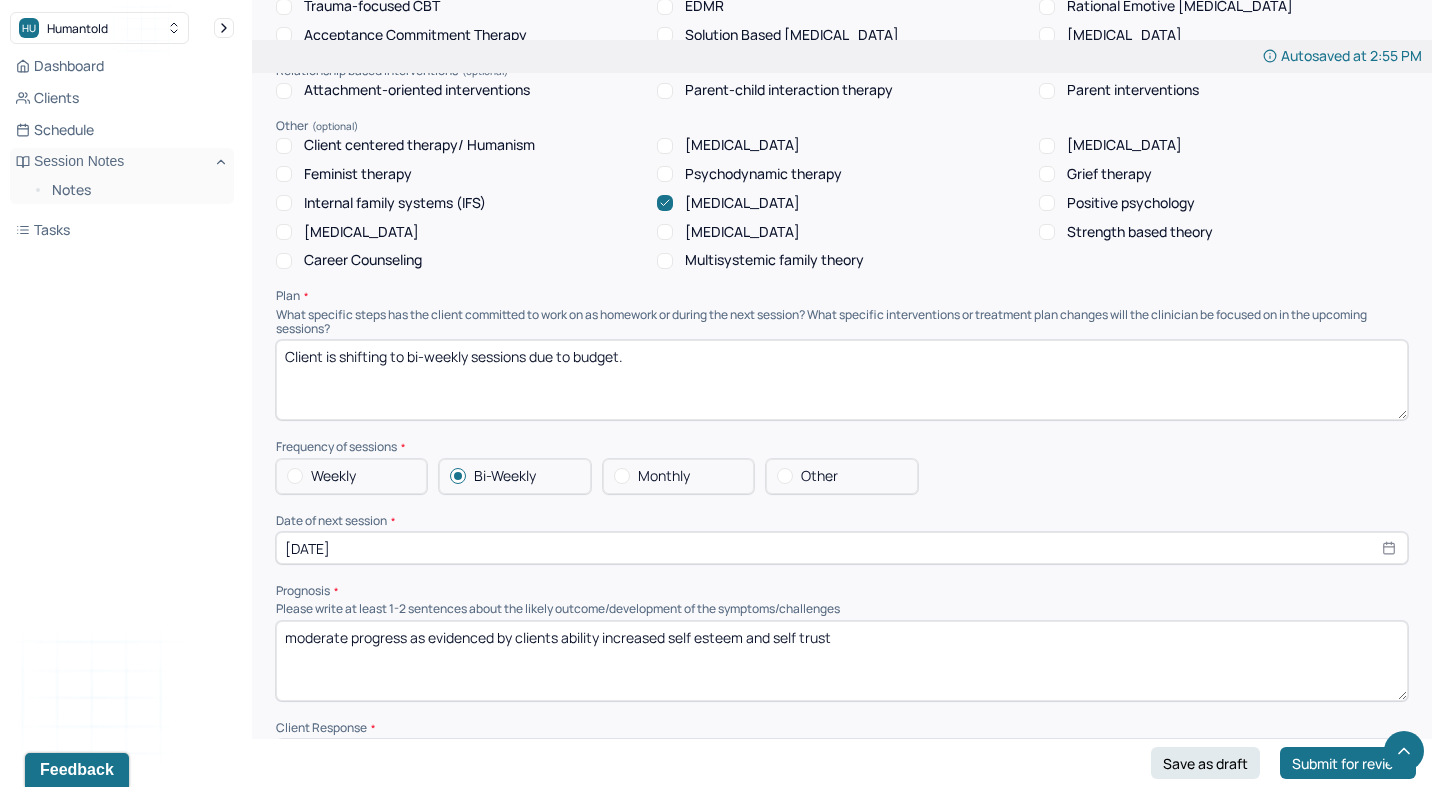 scroll, scrollTop: 1857, scrollLeft: 0, axis: vertical 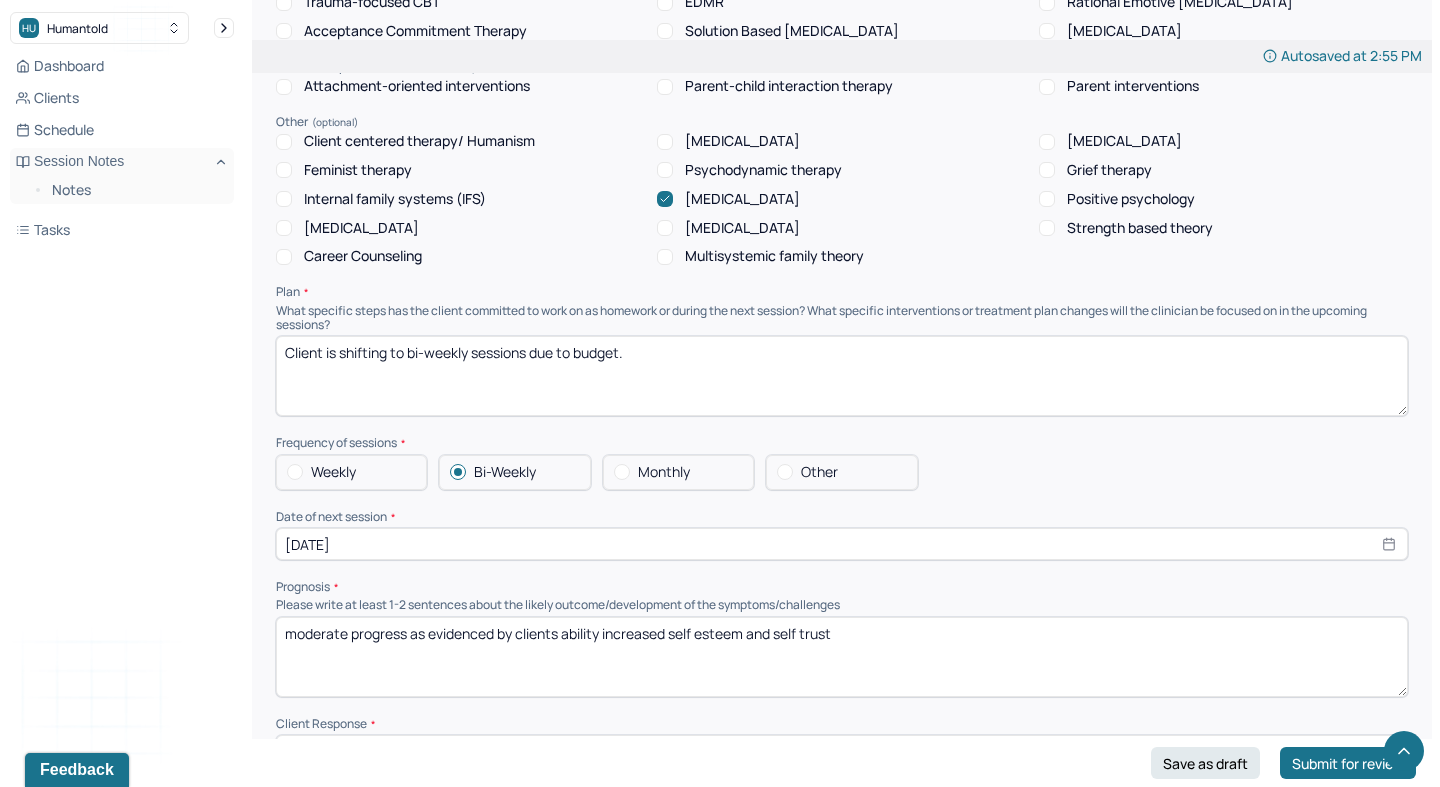 type on "Client continues to experience rumination, over thinking, black and white thinking as she navigates a recent break up, supporting current mental health diagnosis. Client would benefit from CBT and [MEDICAL_DATA]. Clinician utilized CBT and [MEDICAL_DATA]. CBT allowed the client to identify cognitive distortions about vulnerability in relationships and [MEDICAL_DATA] allowed the client to reflect on feedback she has gotten about being hot and cold." 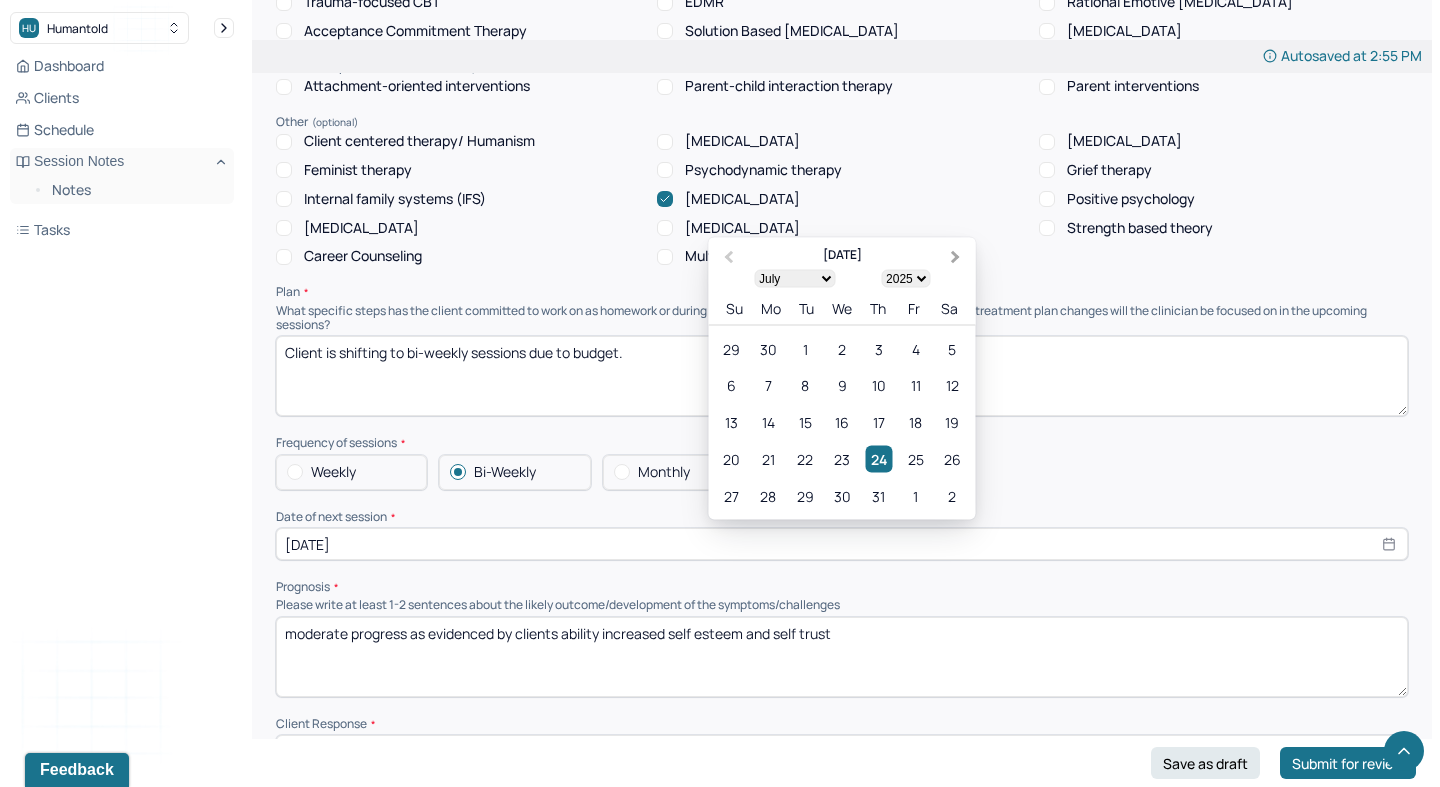 click on "Next Month" at bounding box center [958, 259] 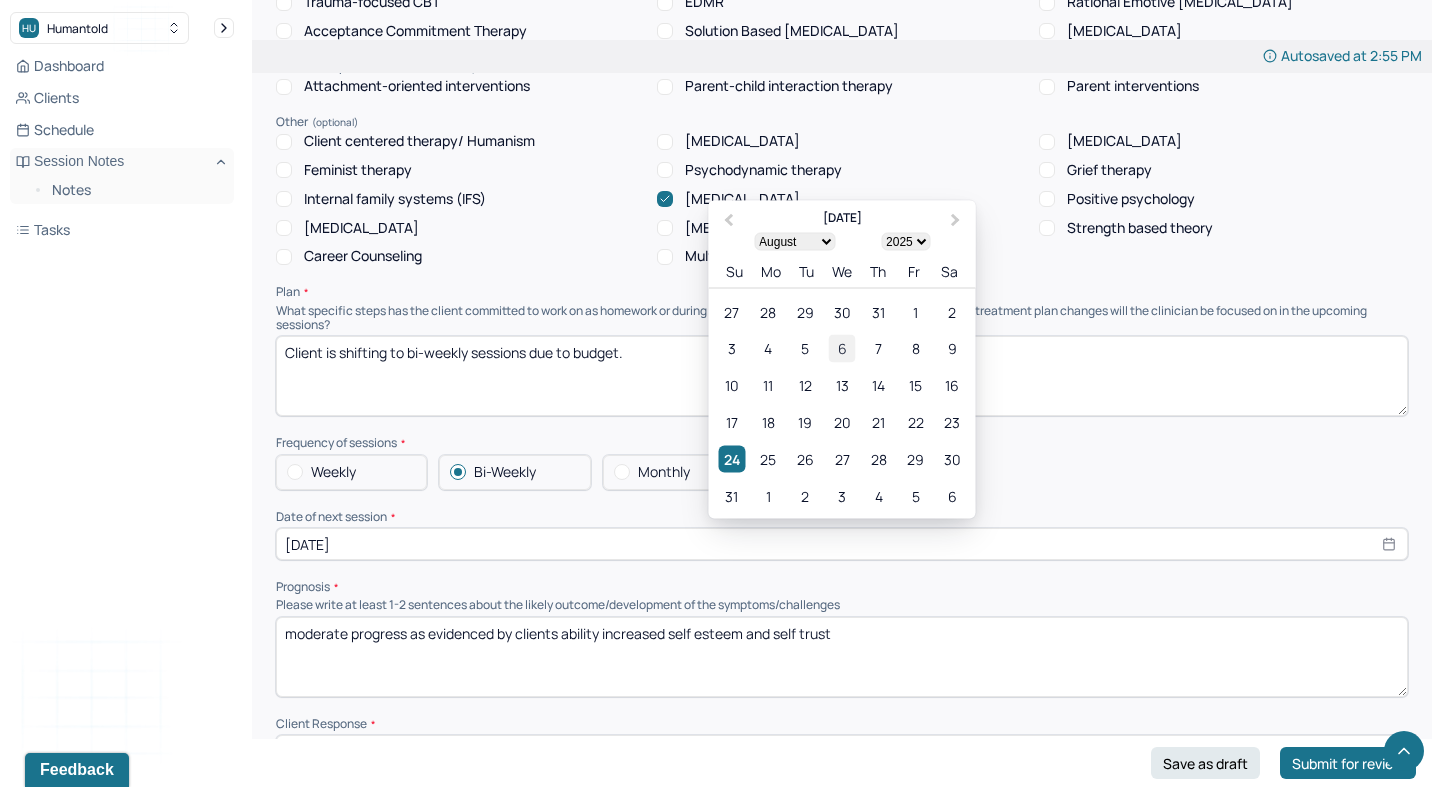 click on "6" at bounding box center [841, 348] 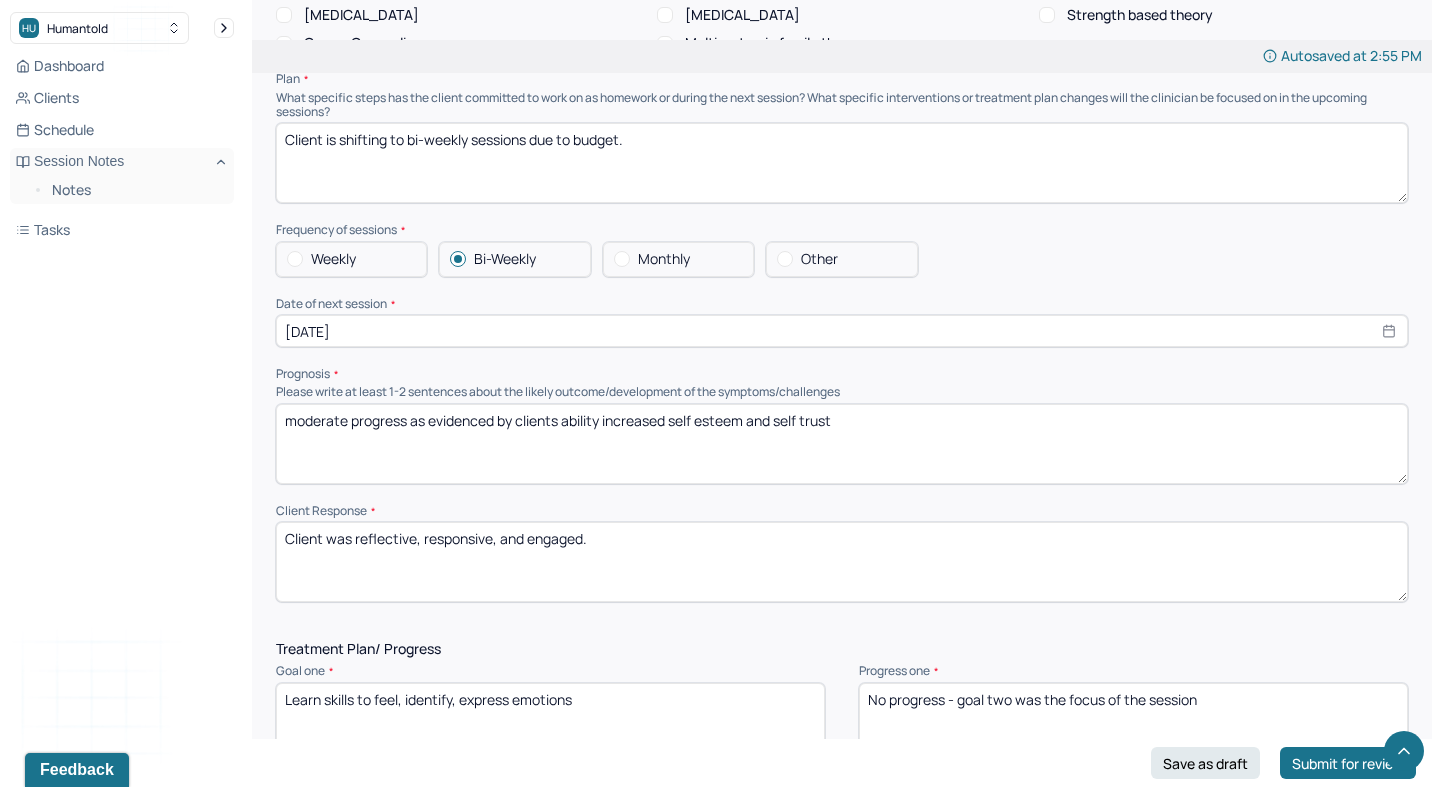 scroll, scrollTop: 2071, scrollLeft: 0, axis: vertical 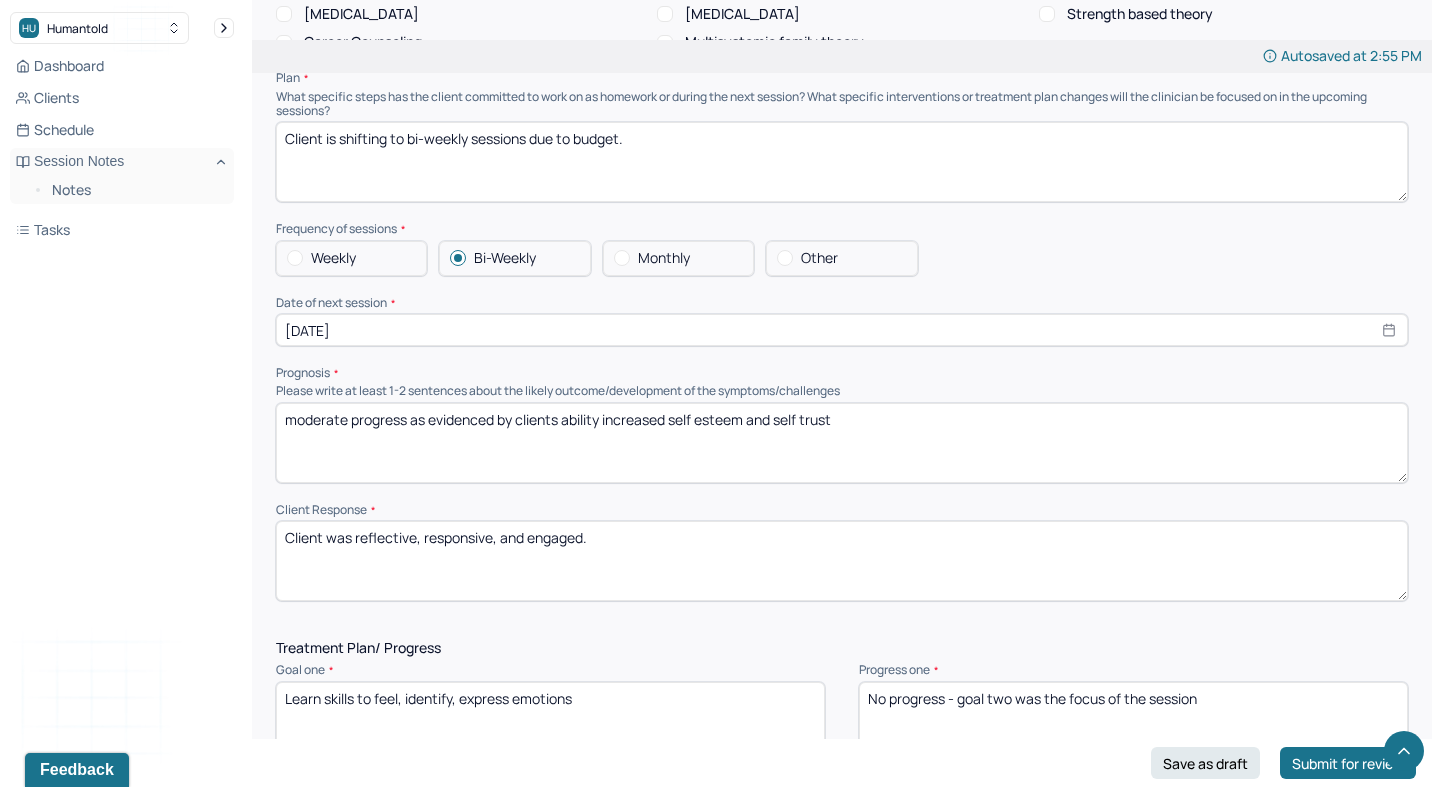drag, startPoint x: 604, startPoint y: 414, endPoint x: 1010, endPoint y: 471, distance: 409.98172 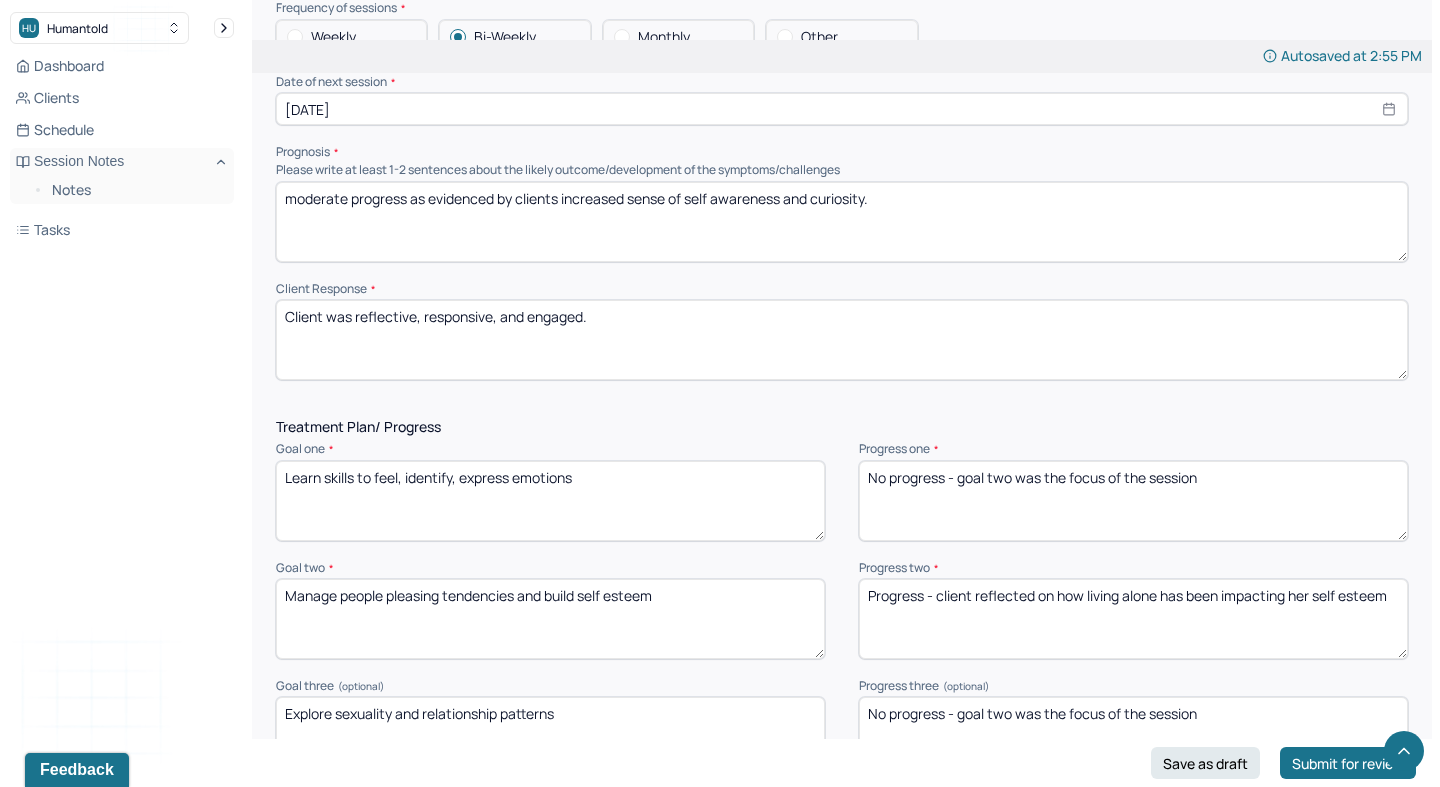 scroll, scrollTop: 2294, scrollLeft: 0, axis: vertical 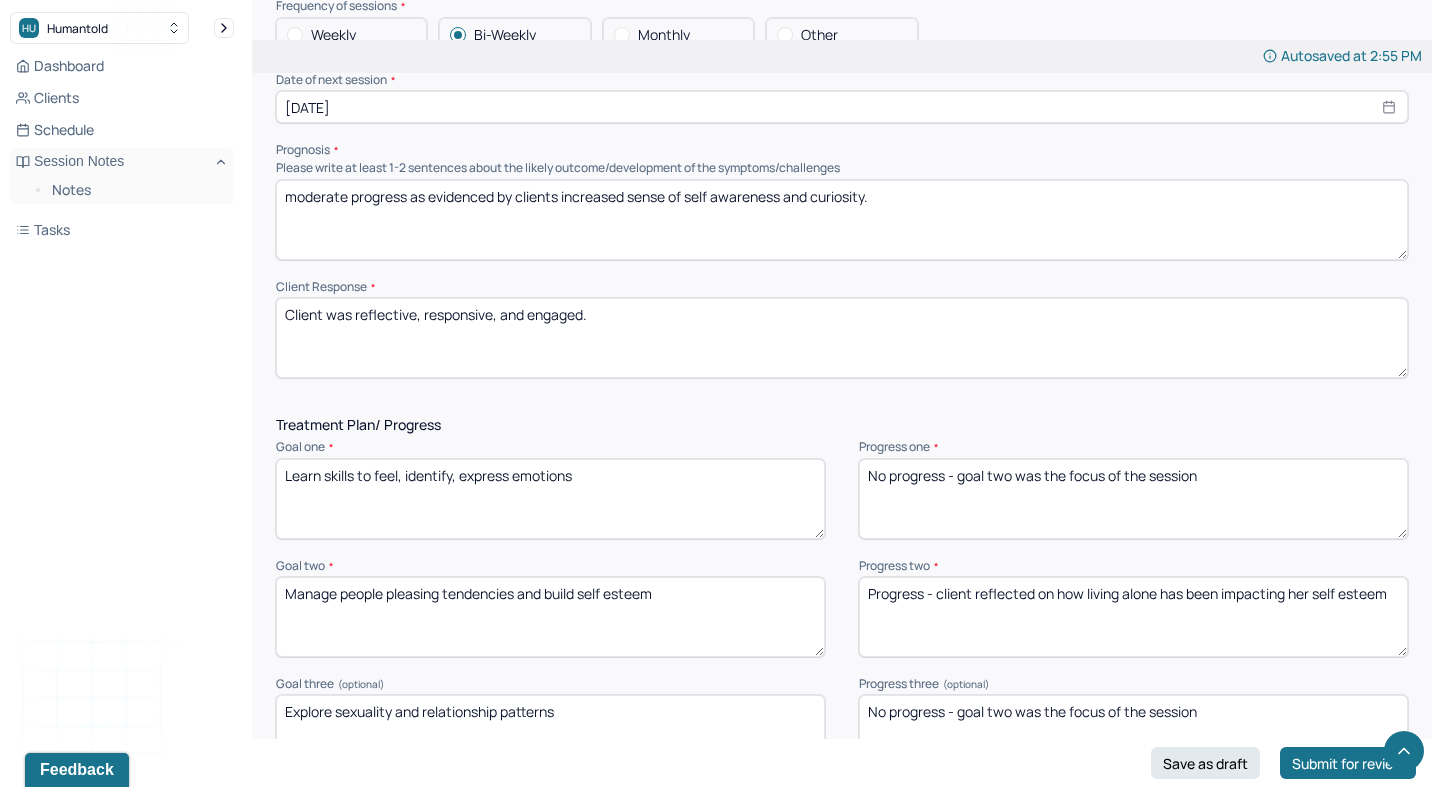 type on "moderate progress as evidenced by clients increased sense of self awareness and curiosity." 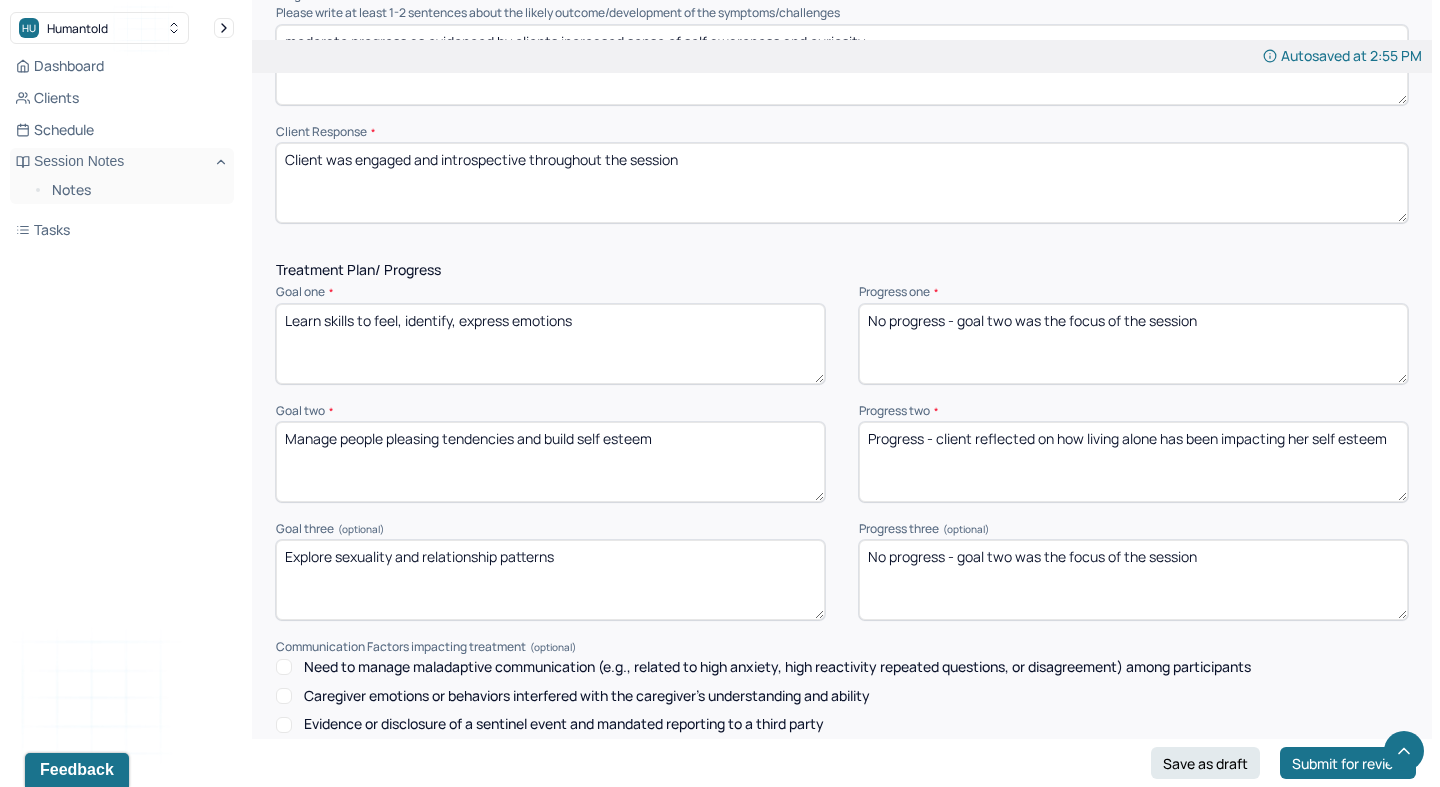 scroll, scrollTop: 2456, scrollLeft: 0, axis: vertical 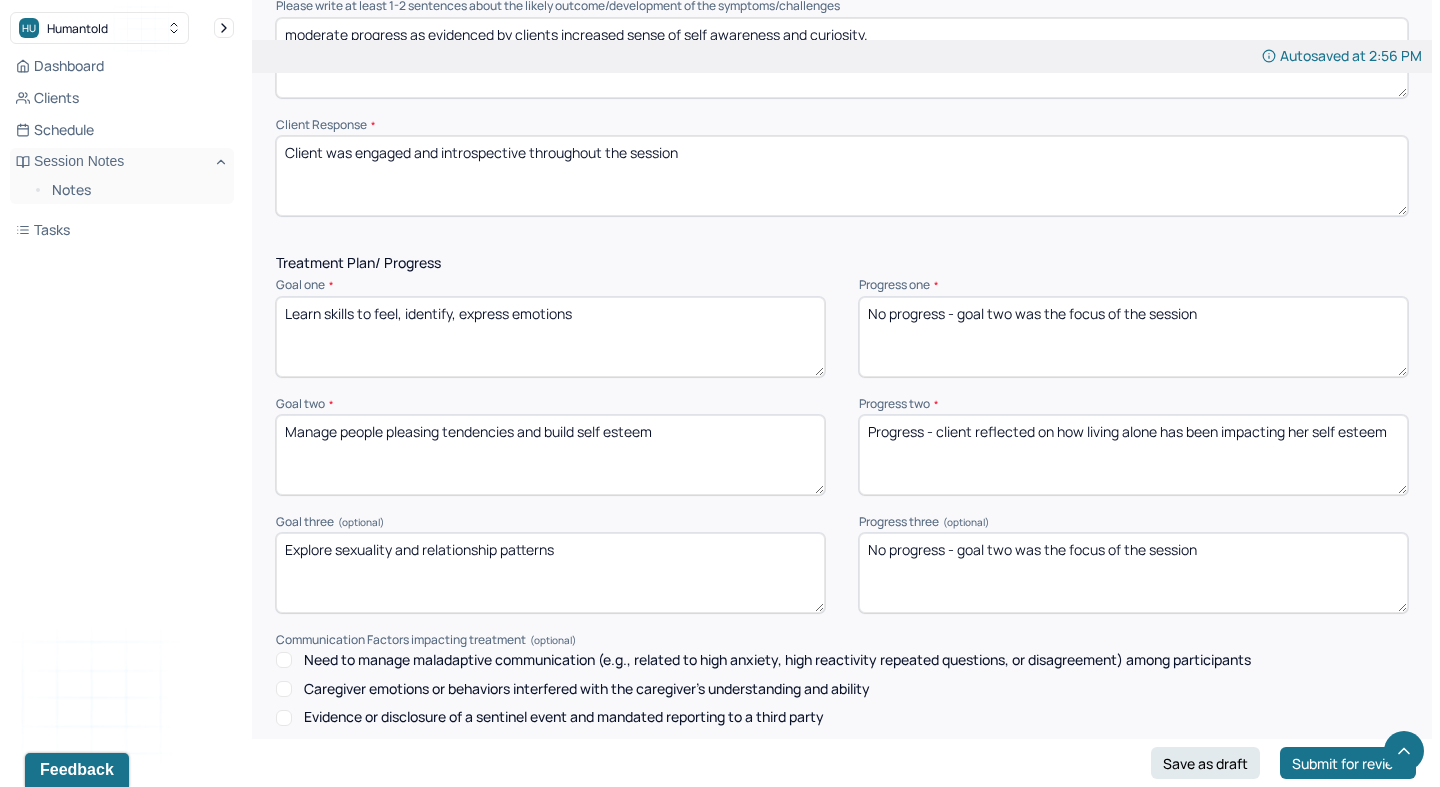 type on "Client was engaged and introspective throughout the session" 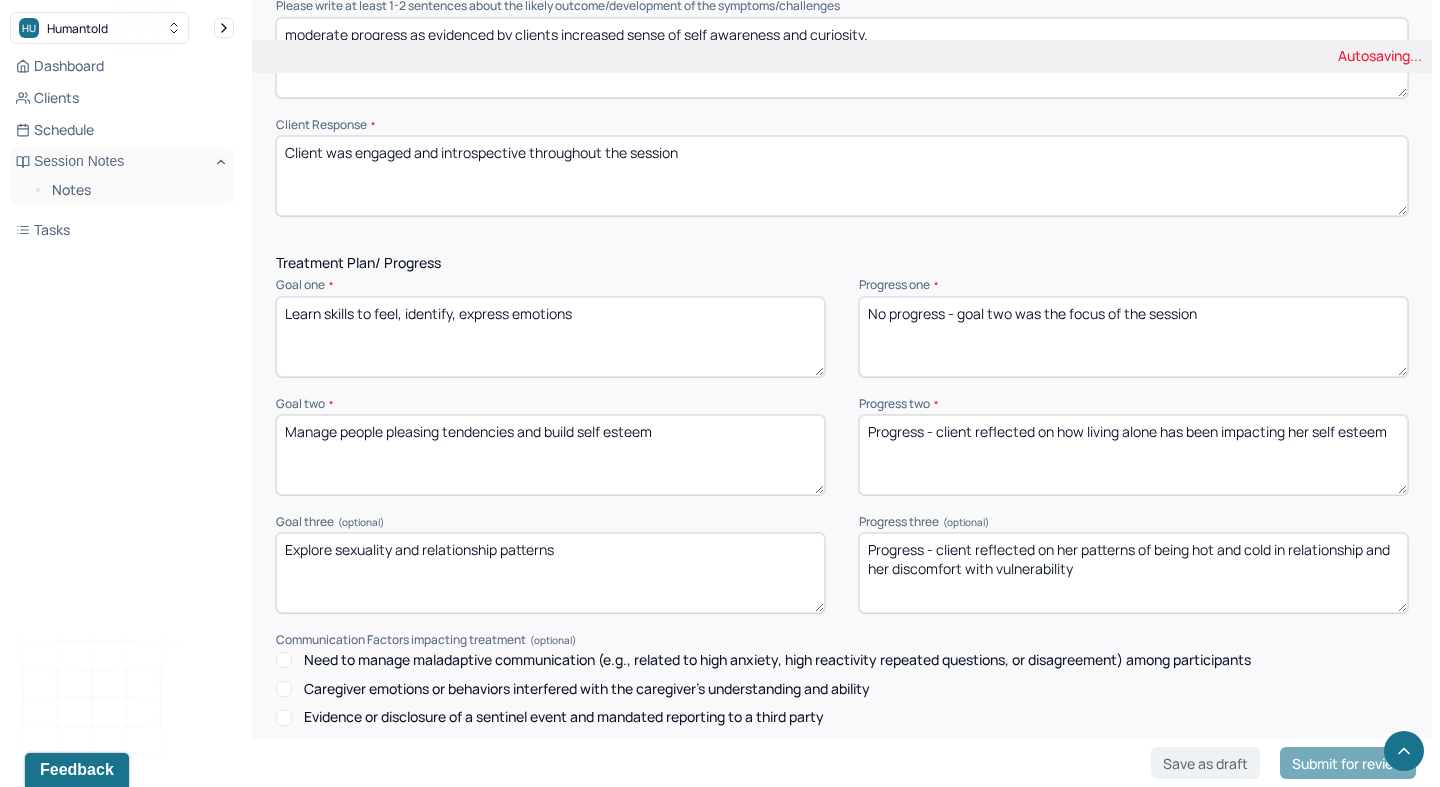 type on "Progress - client reflected on her patterns of being hot and cold in relationship and her discomfort with vulnerability" 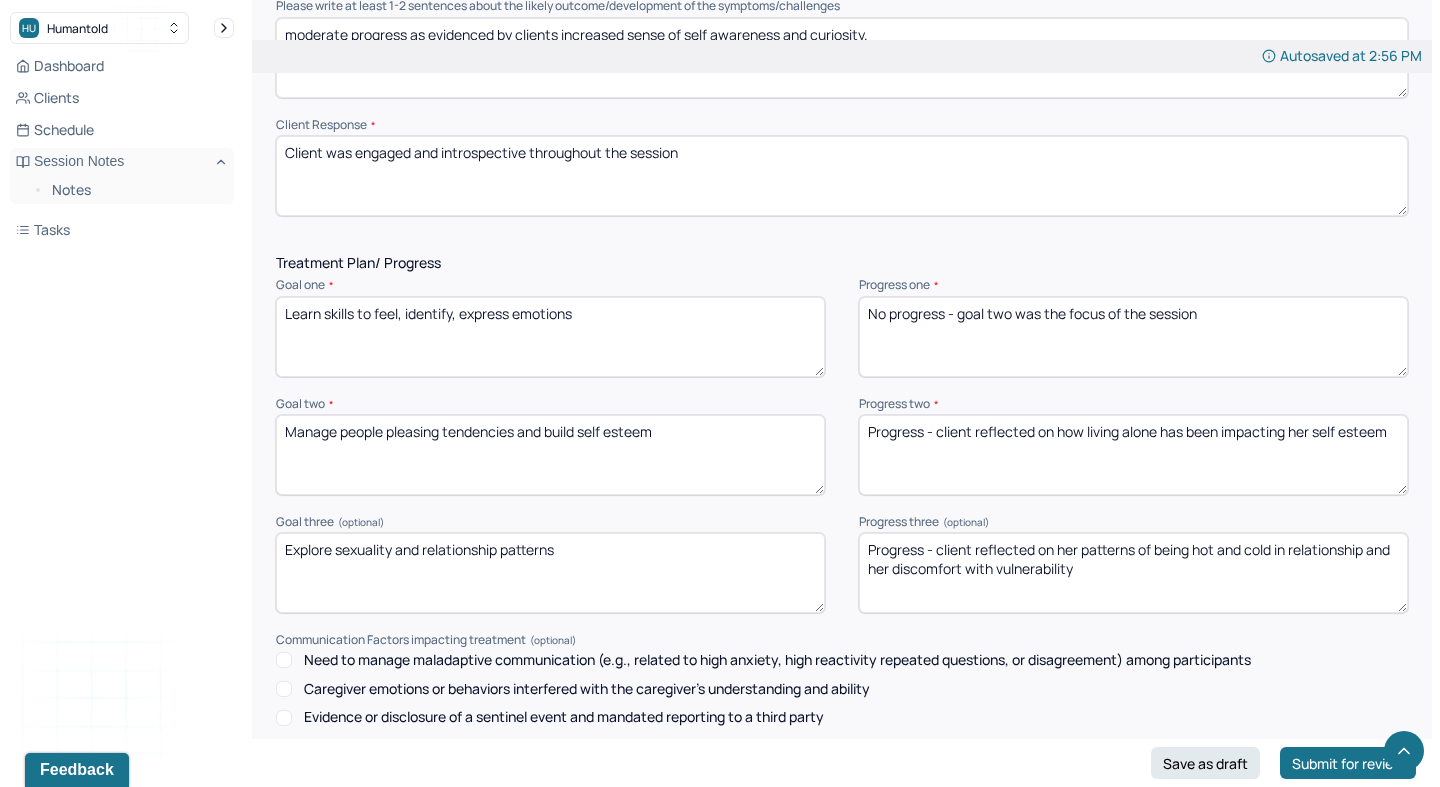 click on "No progress - goal two was the focus of the session" at bounding box center [1133, 337] 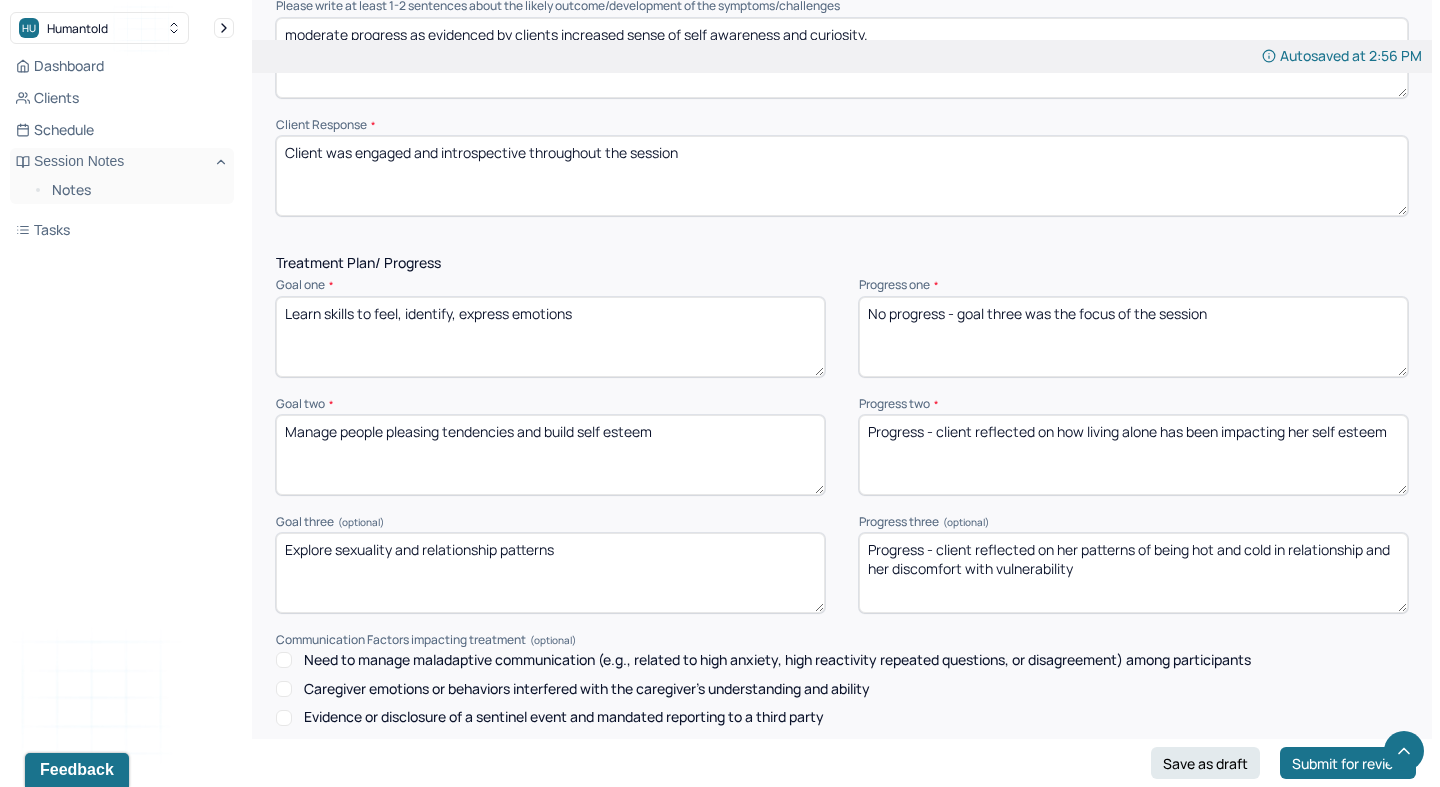 click on "No progress - goal two was the focus of the session" at bounding box center [1133, 337] 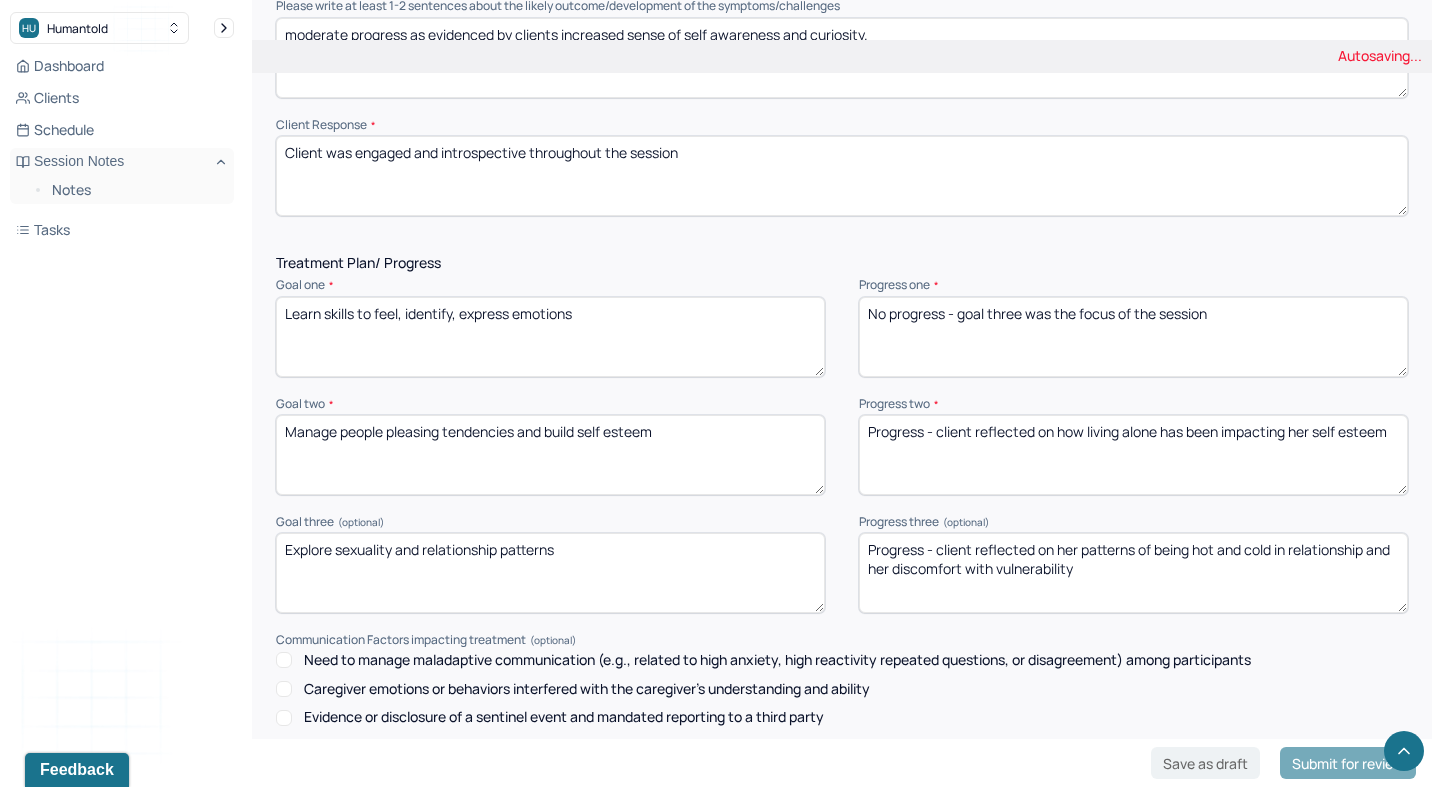 click on "No progress - goal two was the focus of the session" at bounding box center (1133, 337) 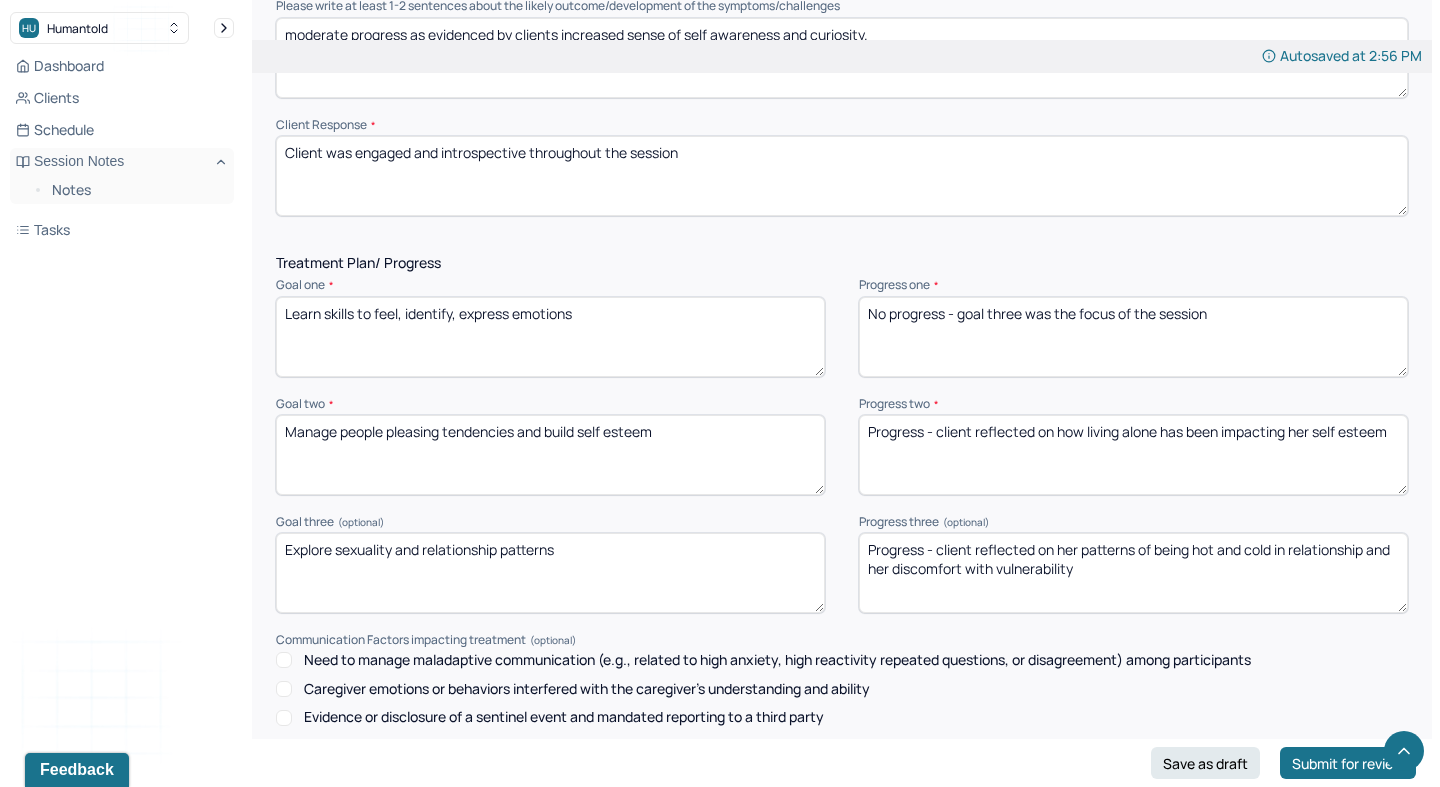 type on "No progress - goal three was the focus of the session" 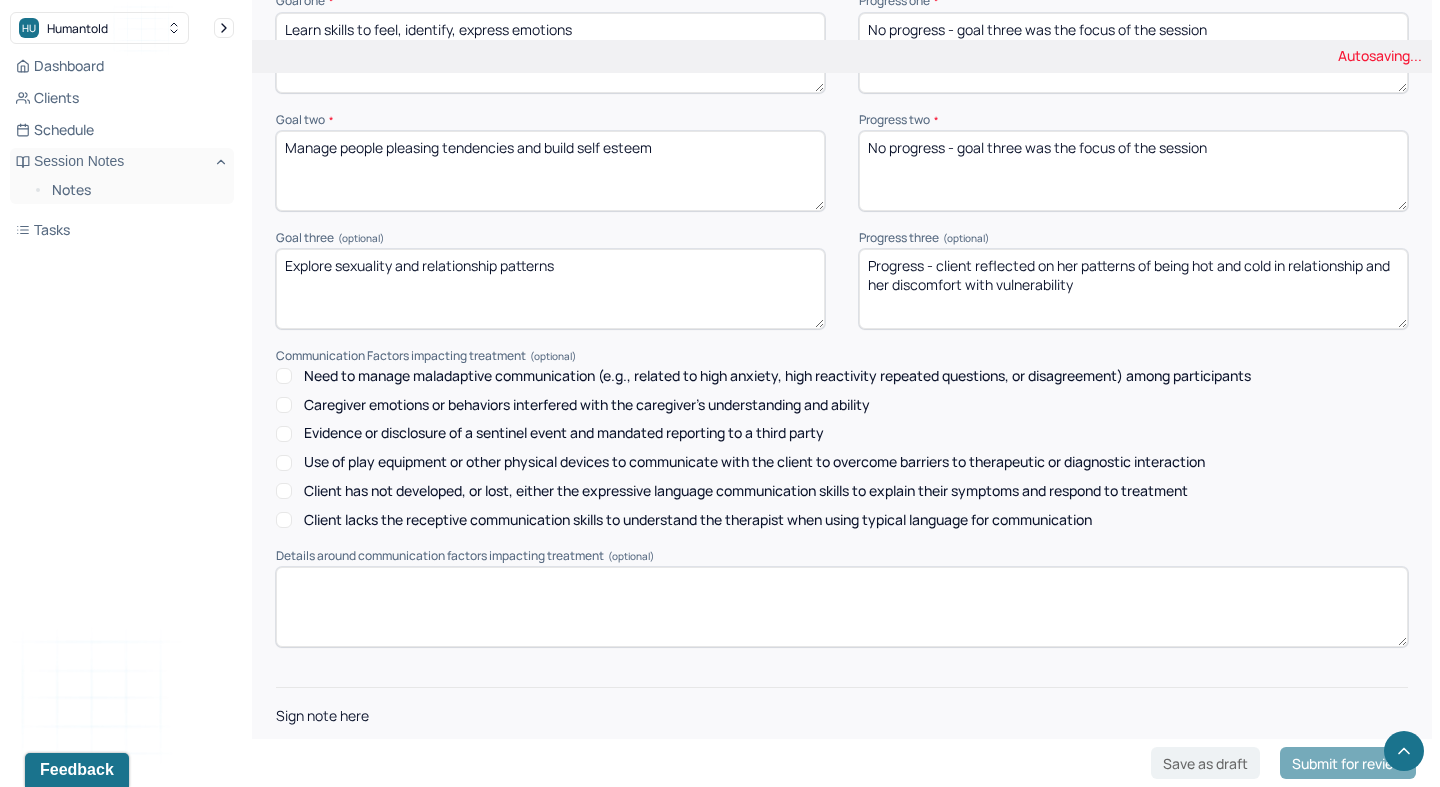 scroll, scrollTop: 2808, scrollLeft: 0, axis: vertical 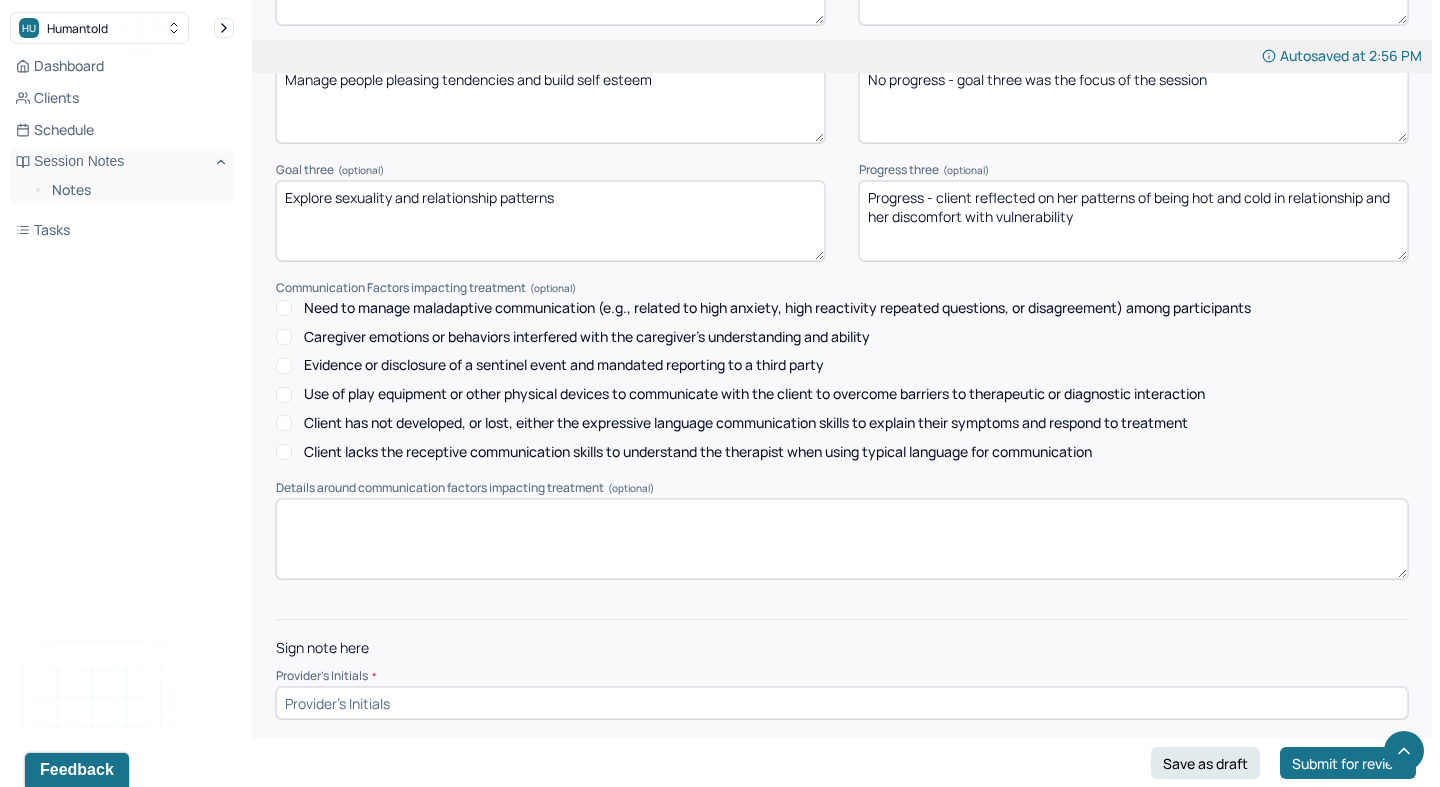 type on "No progress - goal three was the focus of the session" 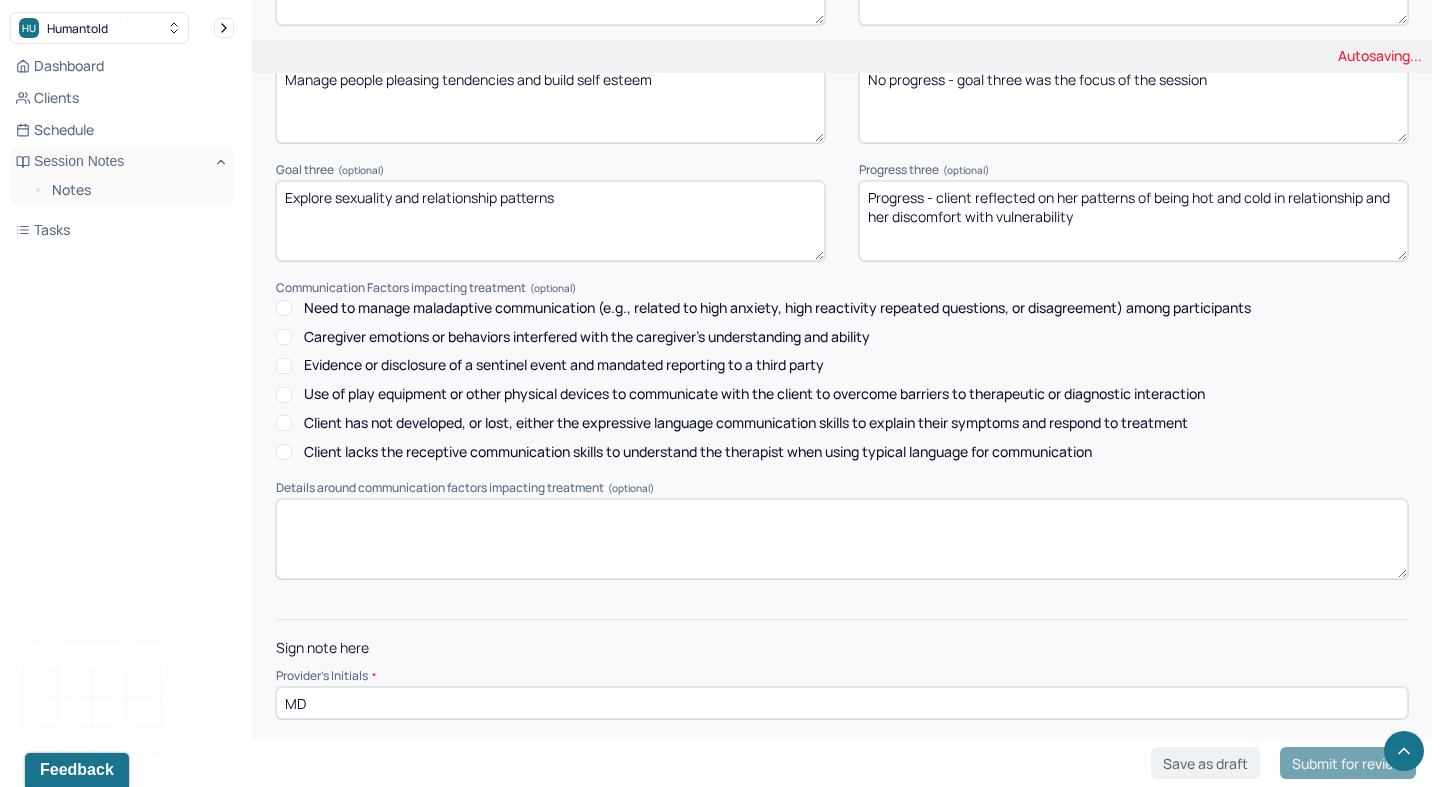 type on "MD" 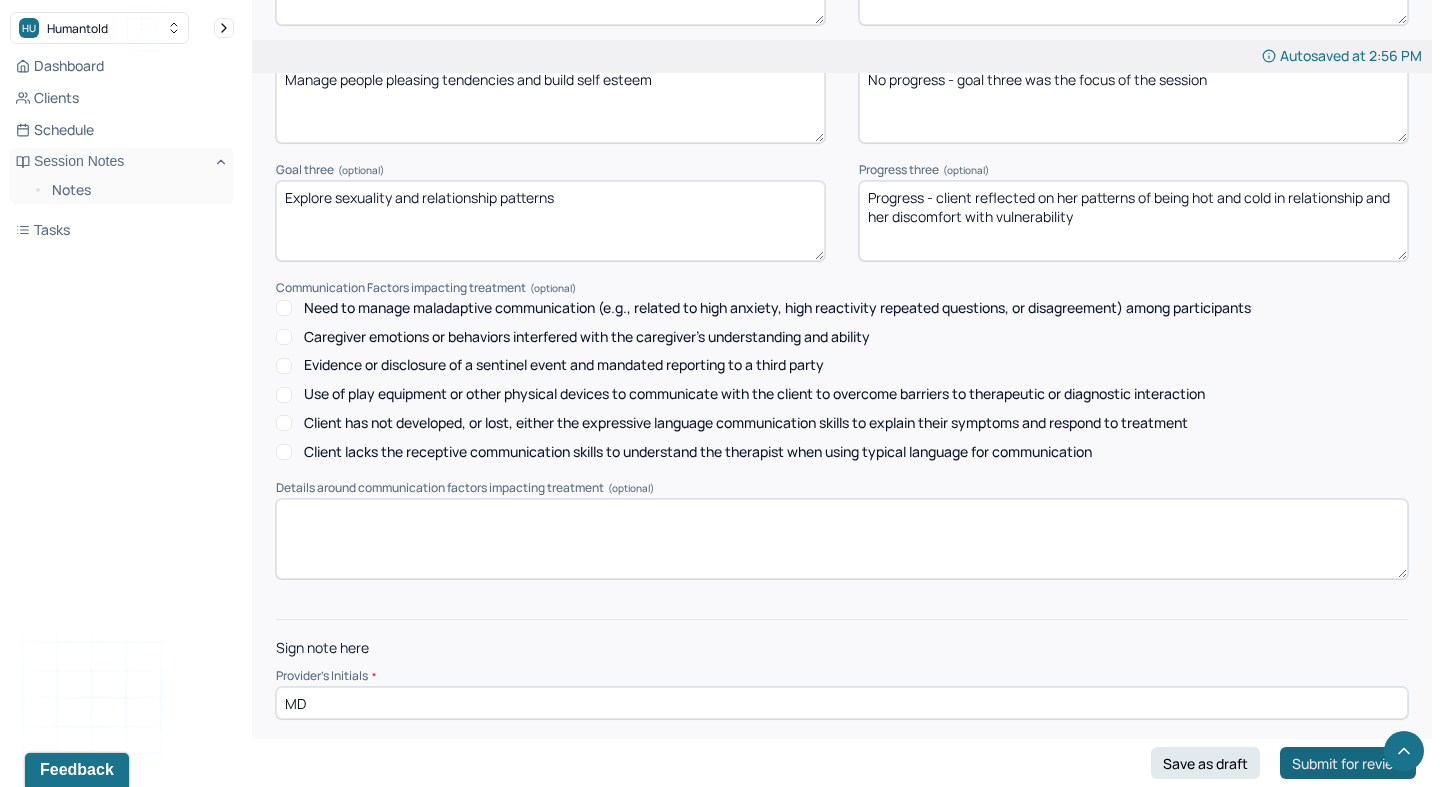 click on "Submit for review" at bounding box center (1348, 763) 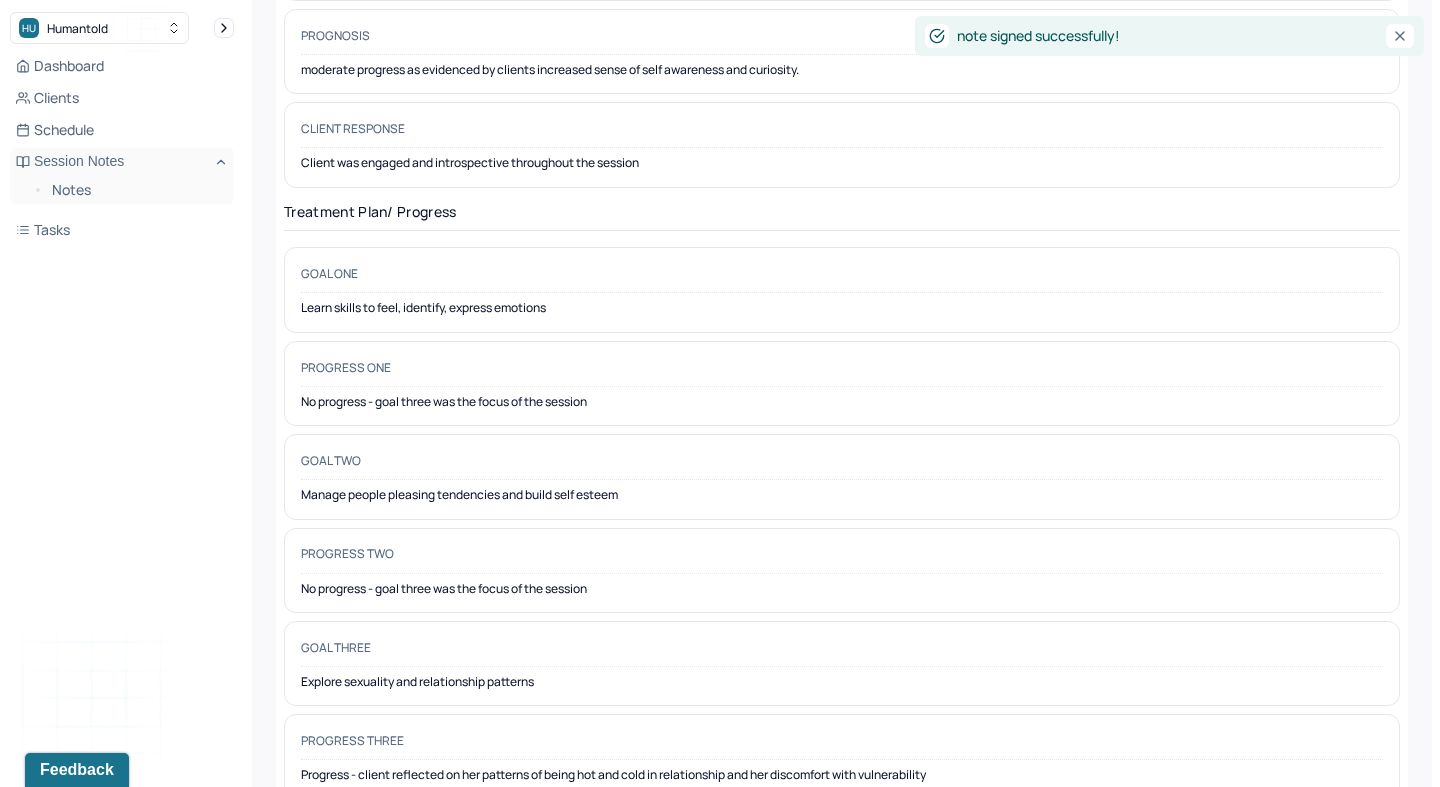 scroll, scrollTop: 0, scrollLeft: 0, axis: both 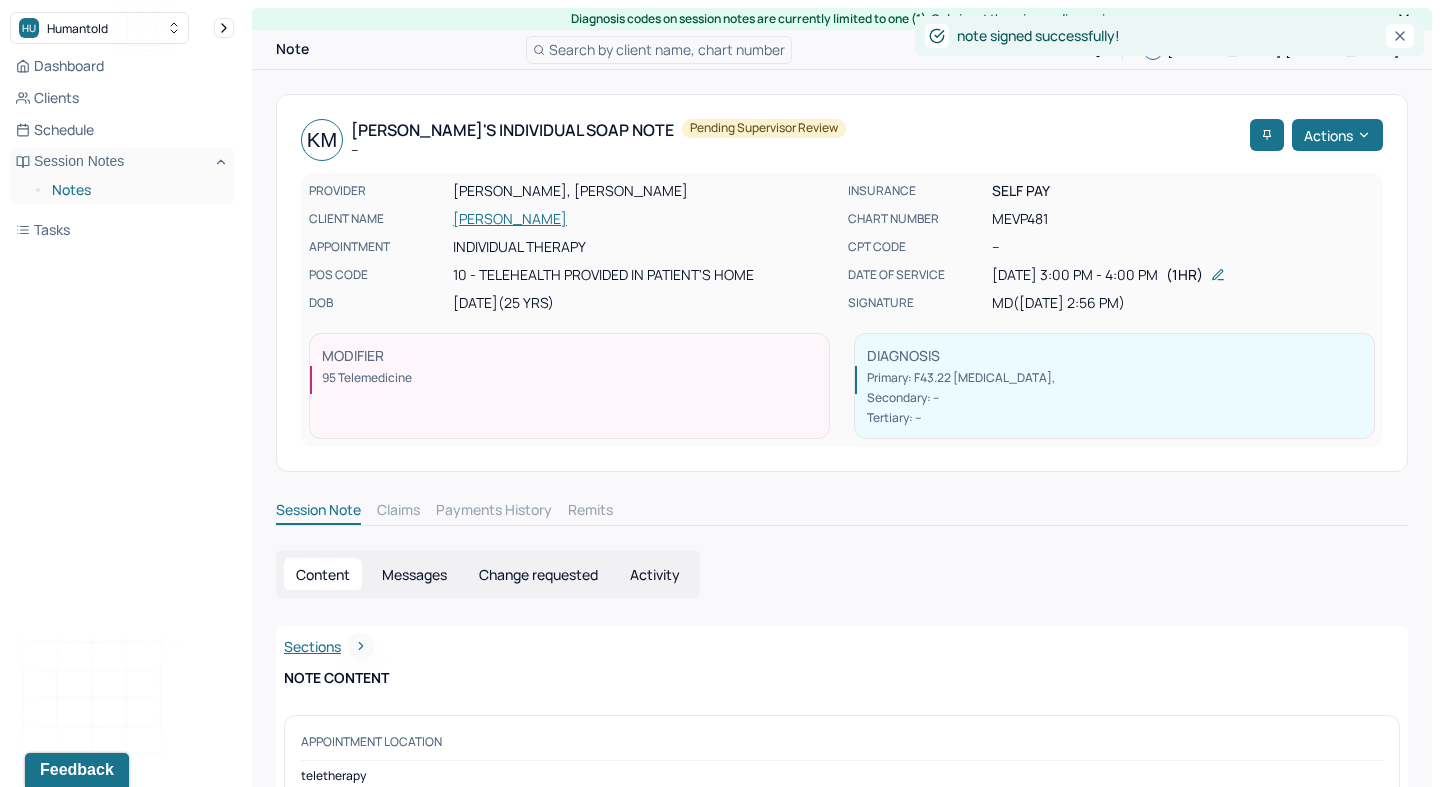 click on "Notes" at bounding box center [135, 190] 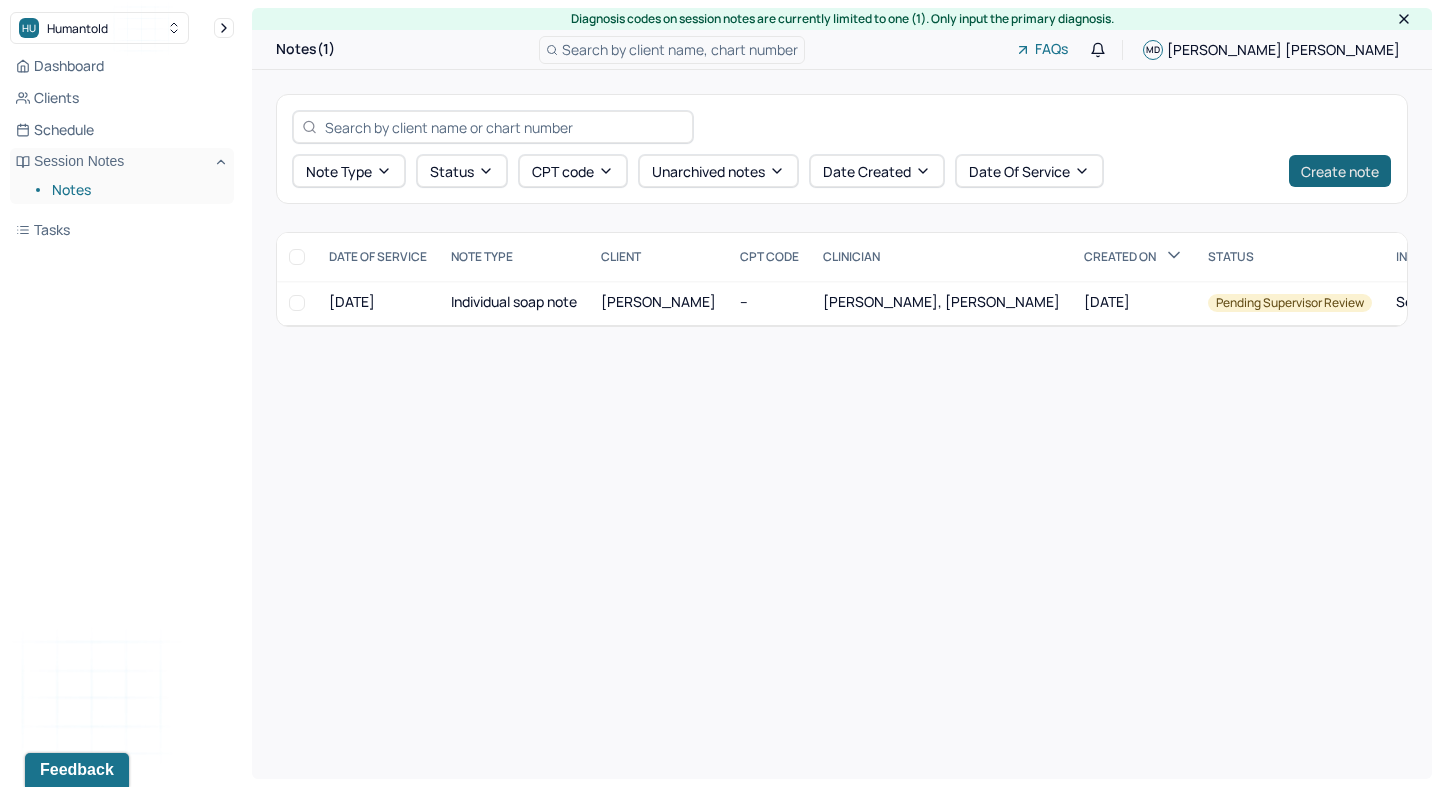 click on "Create note" at bounding box center [1340, 171] 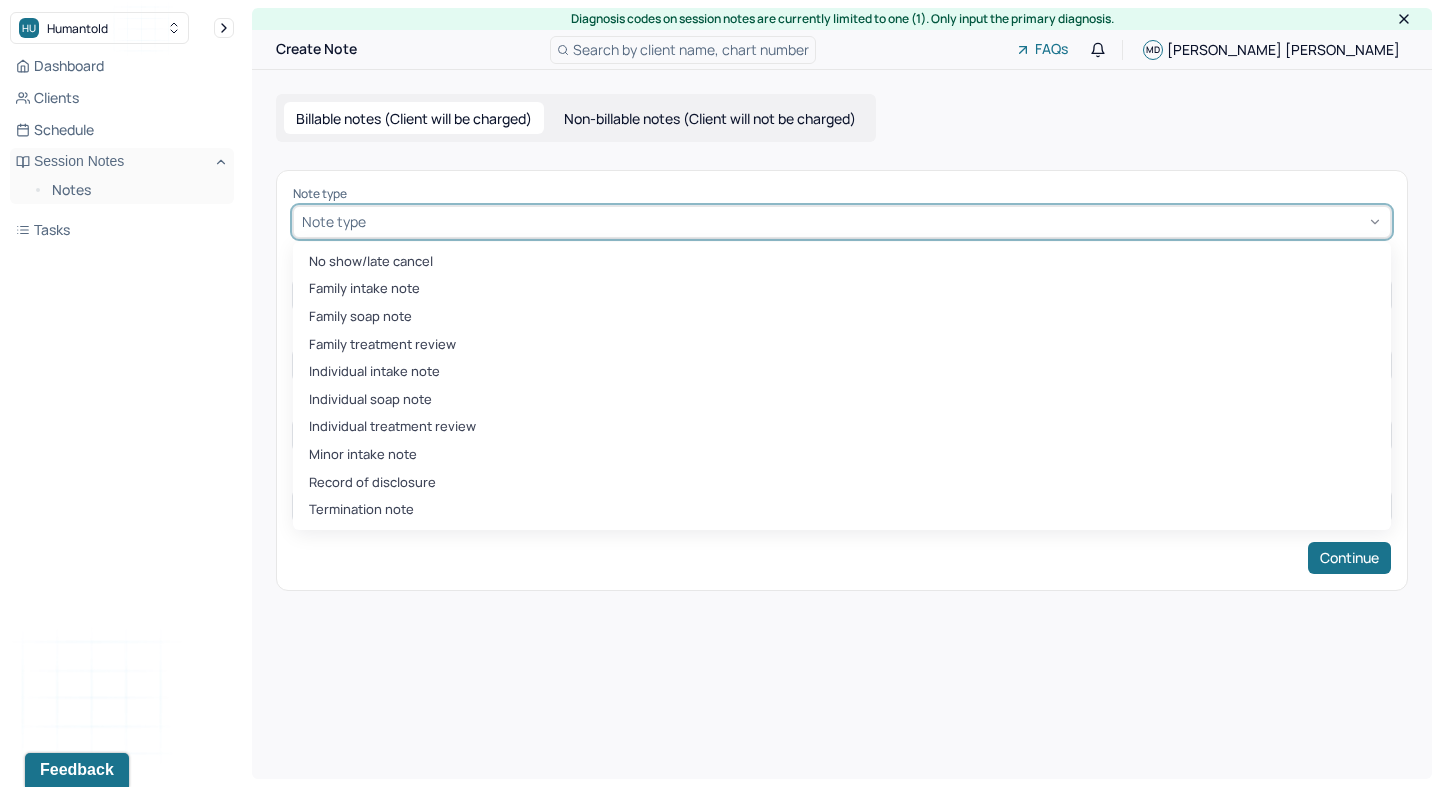 click at bounding box center (876, 221) 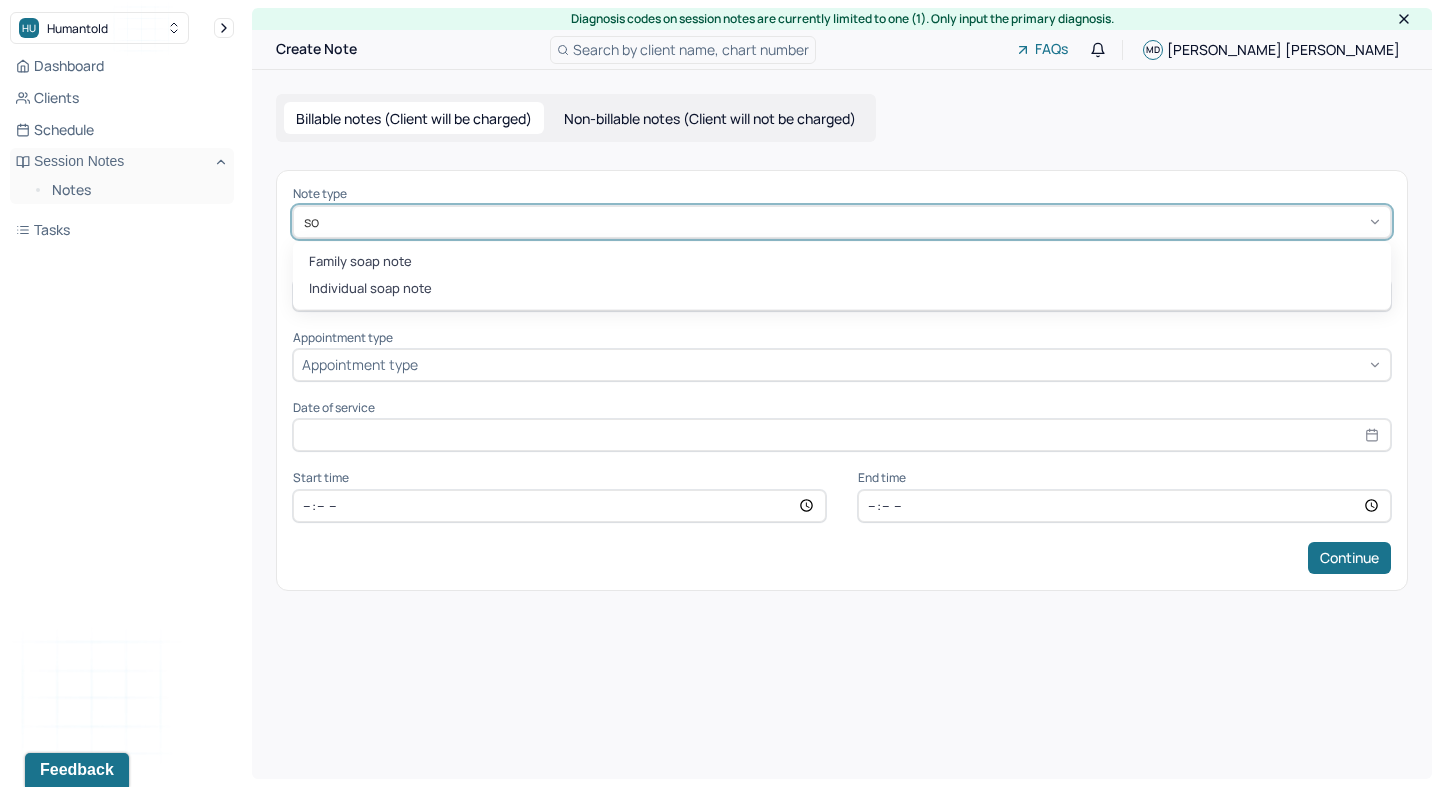 type on "soa" 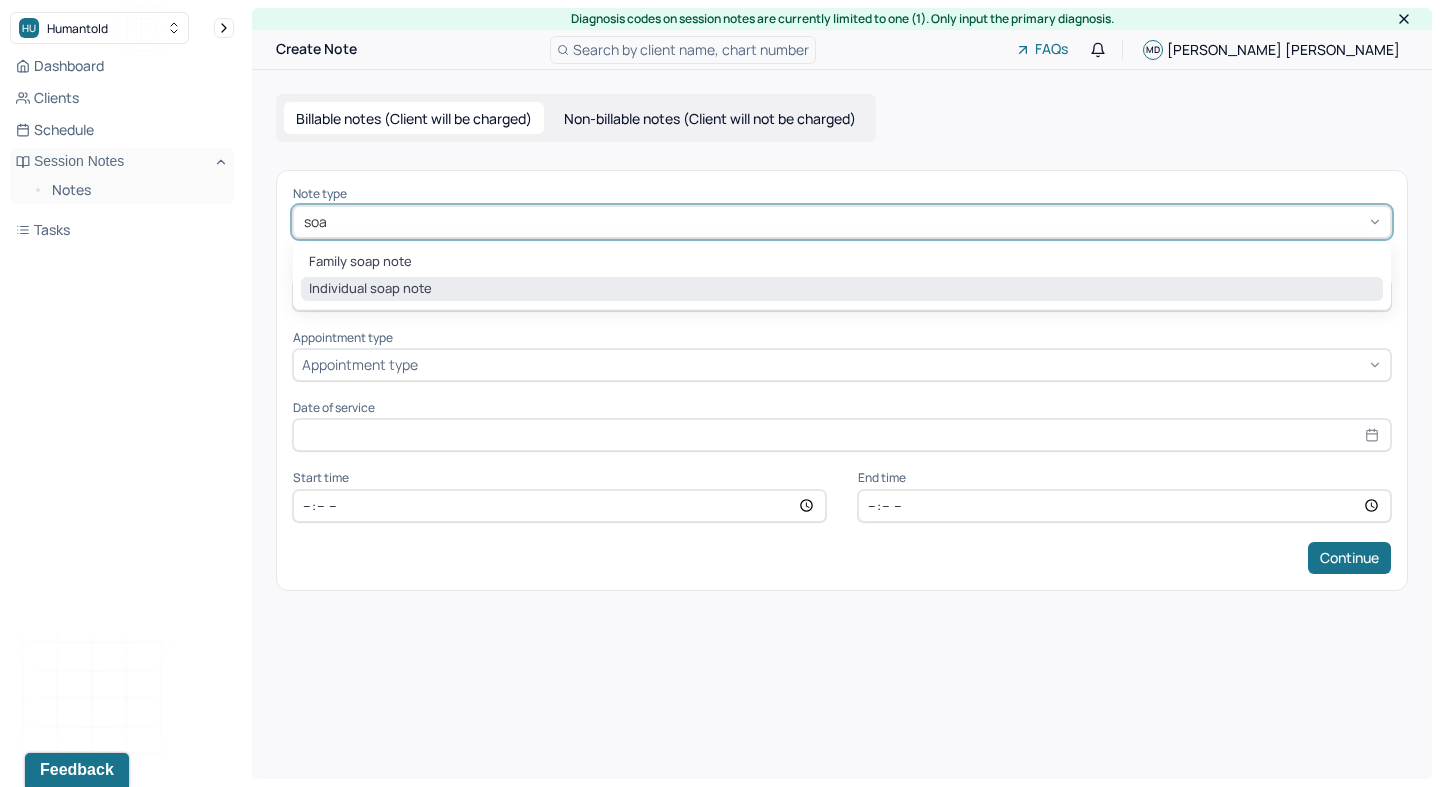 click on "Individual soap note" at bounding box center (842, 289) 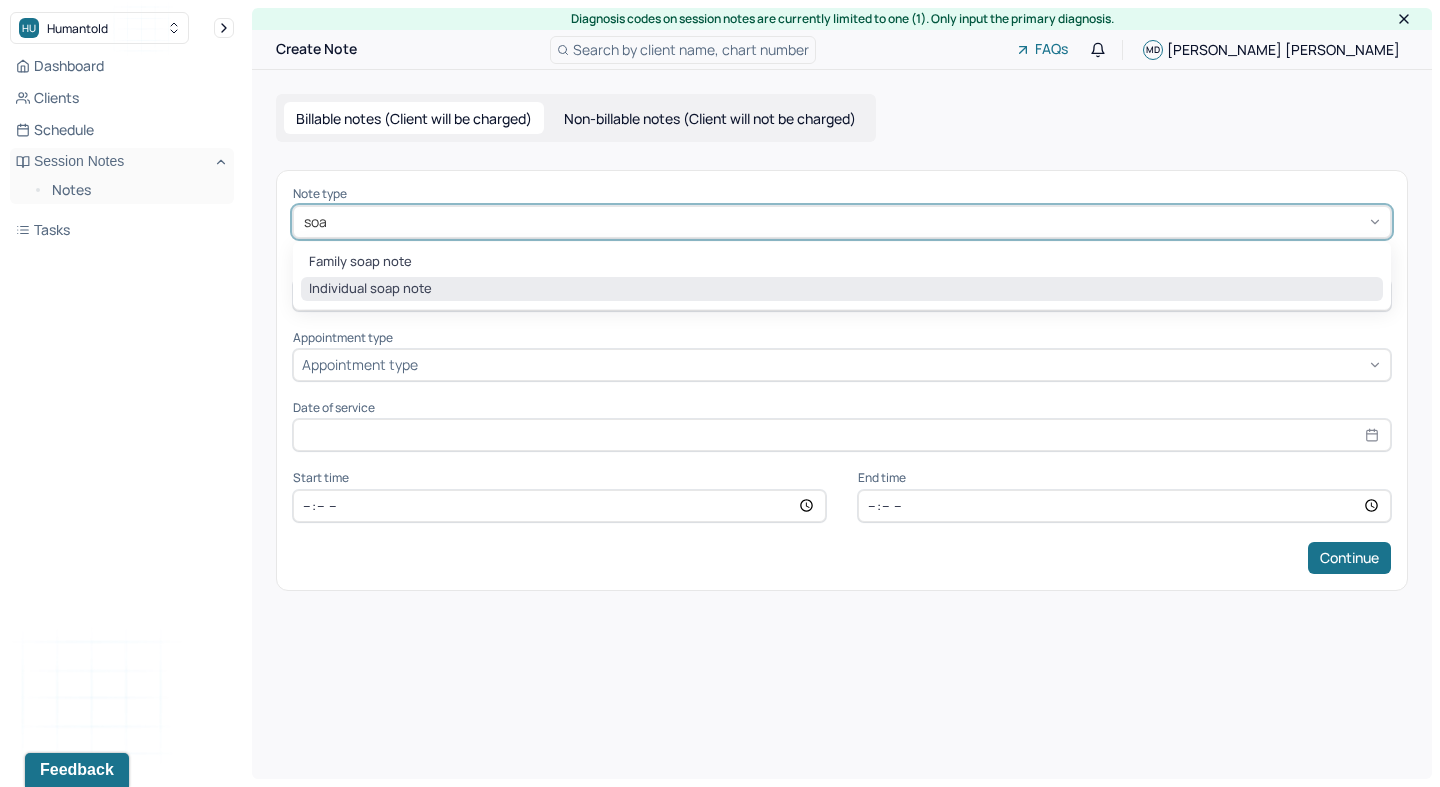 type 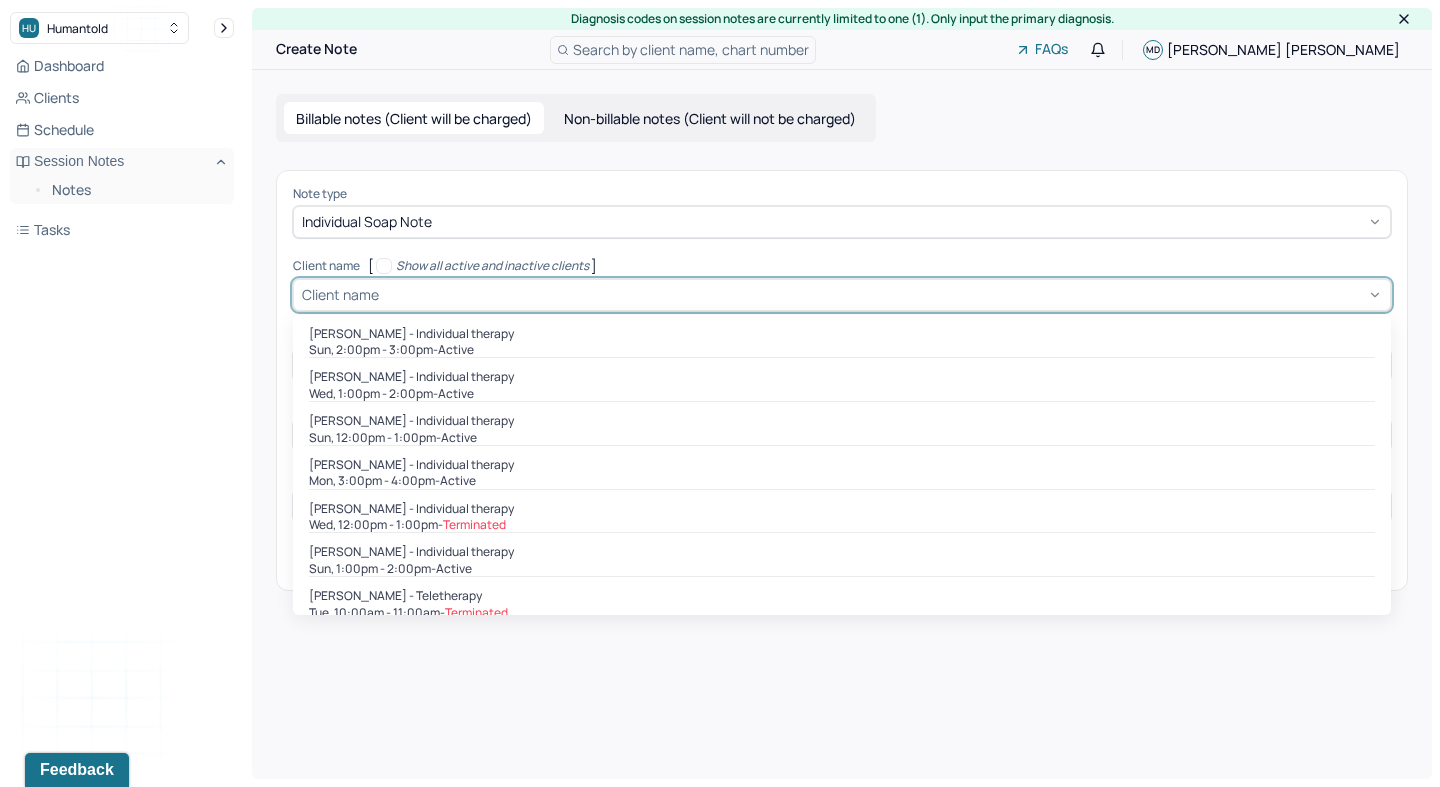 click at bounding box center (882, 294) 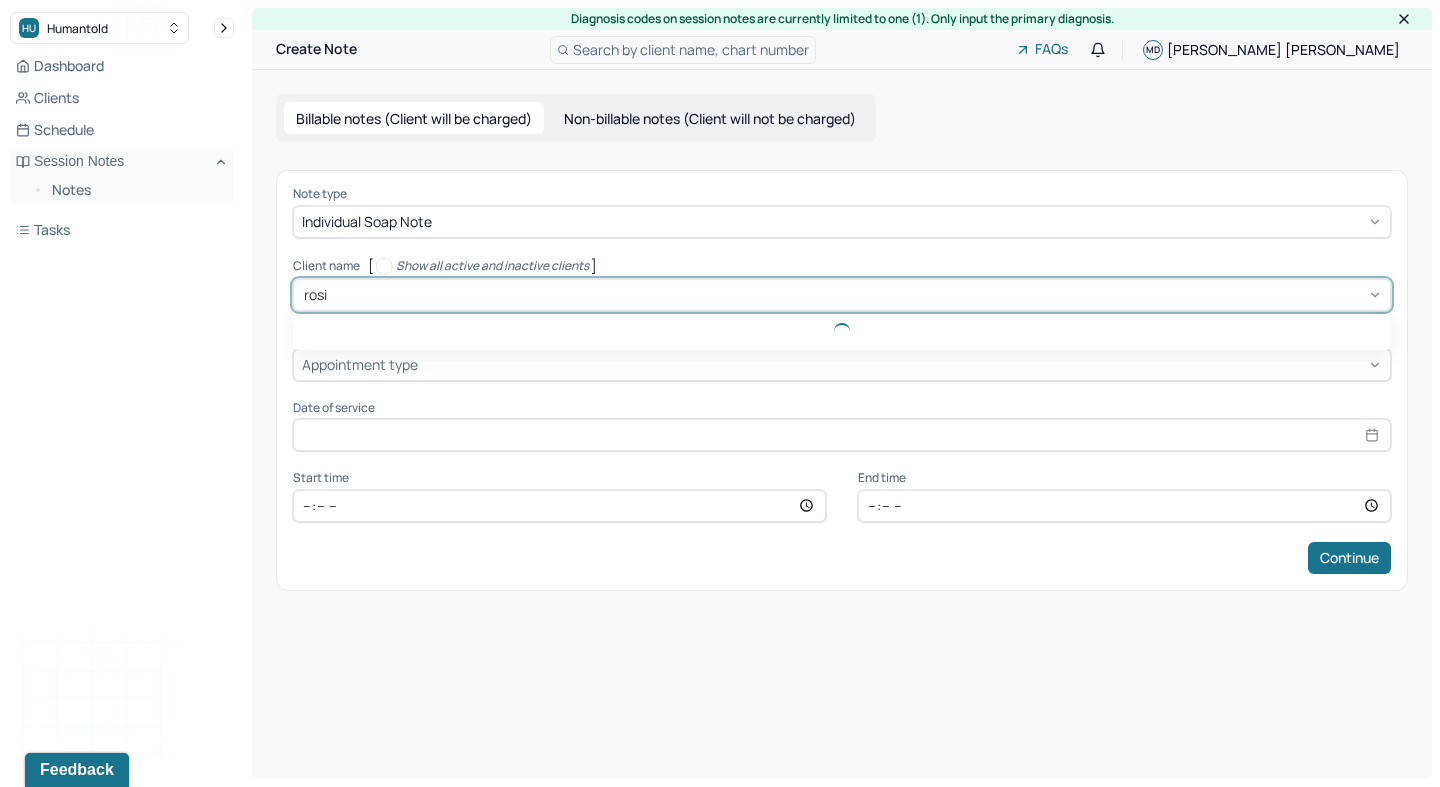 type on "[PERSON_NAME]" 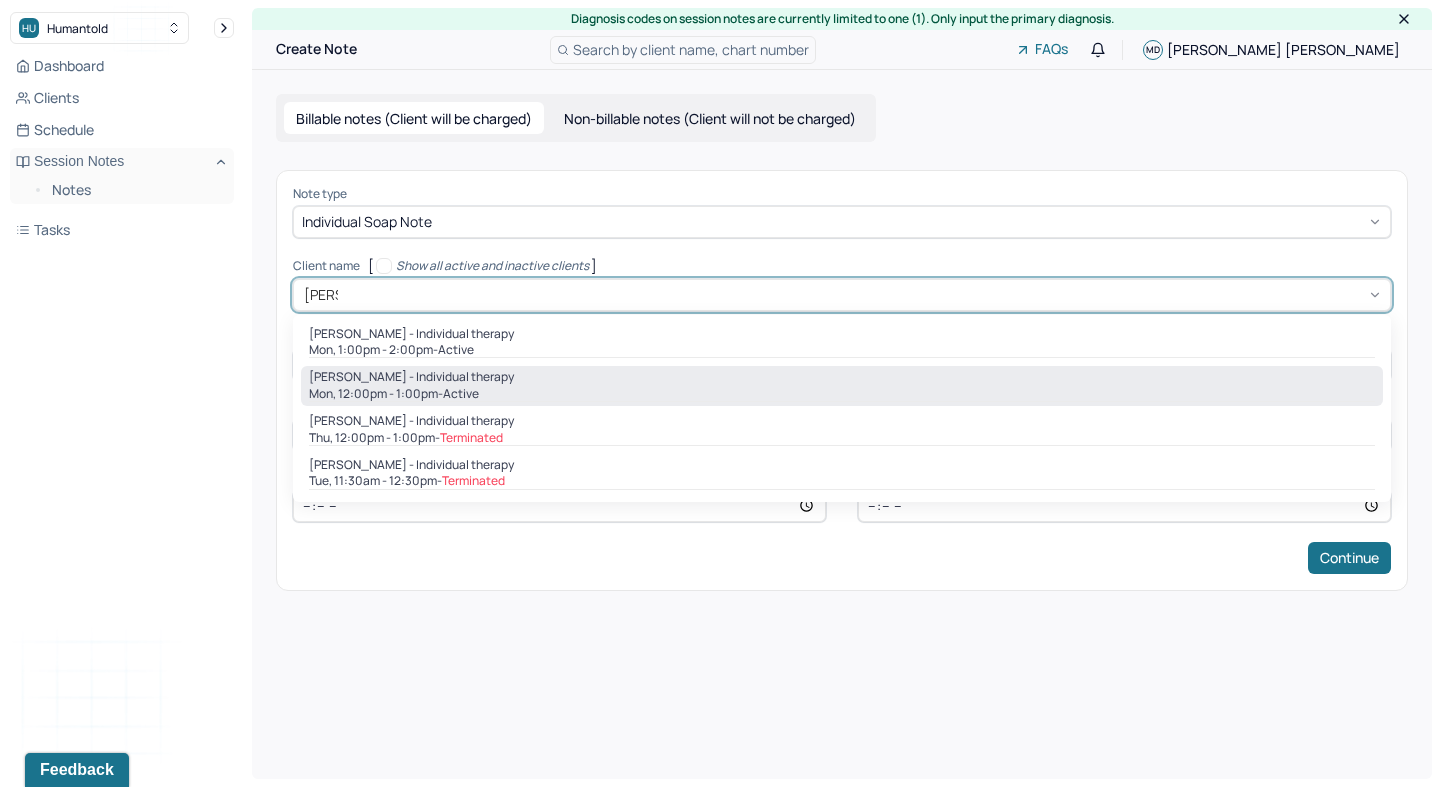 click on "[PERSON_NAME] - Individual therapy" at bounding box center [411, 377] 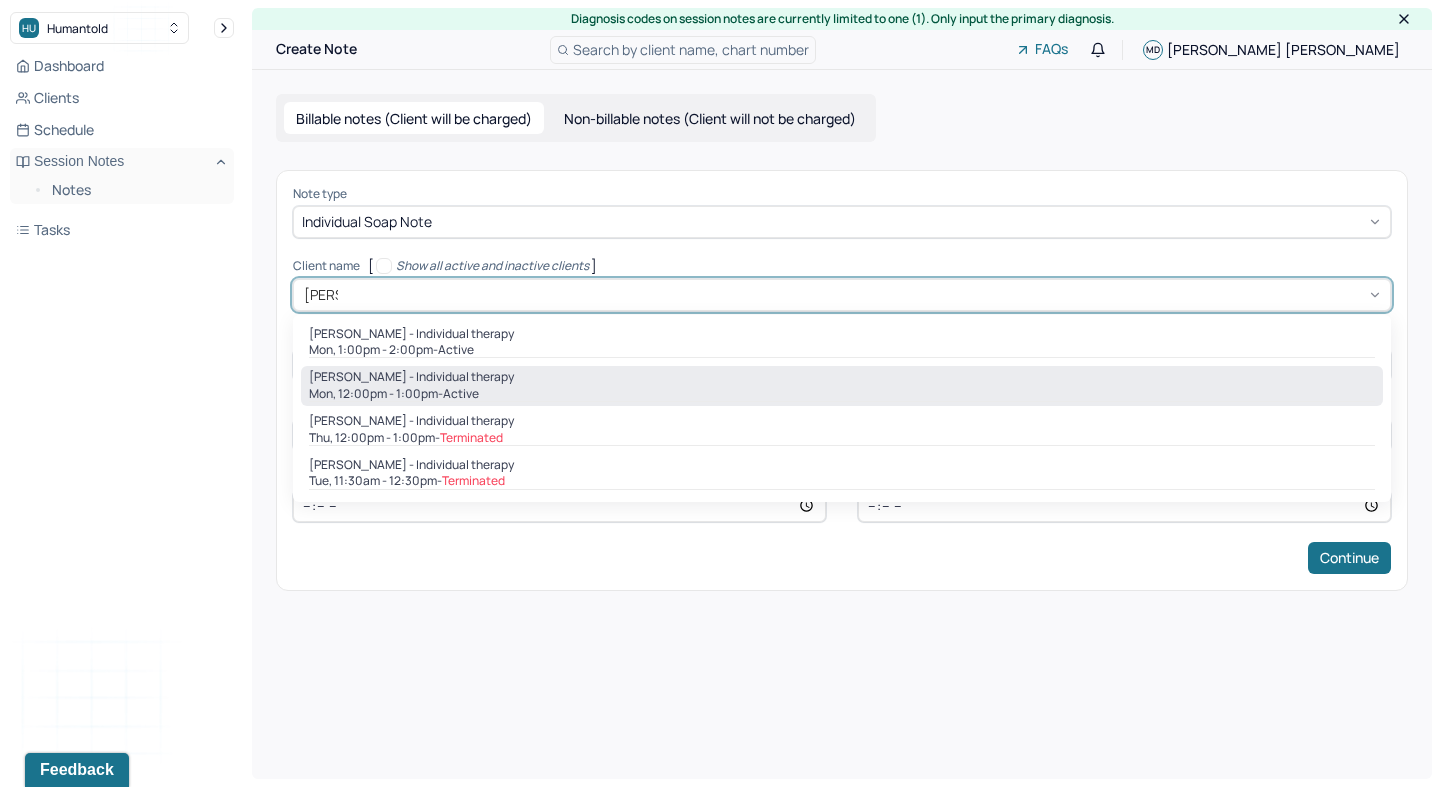 type 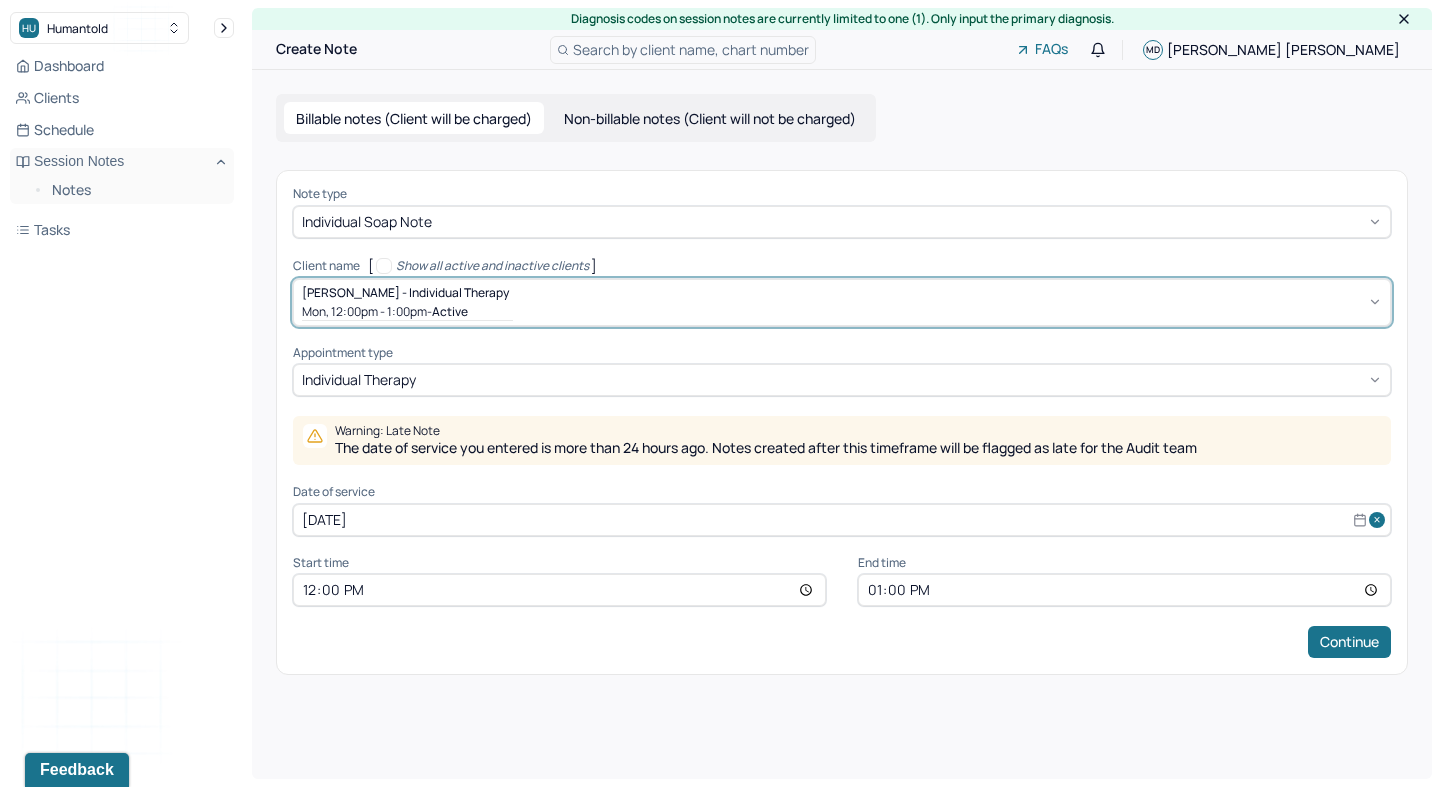 click on "[DATE]" at bounding box center [842, 520] 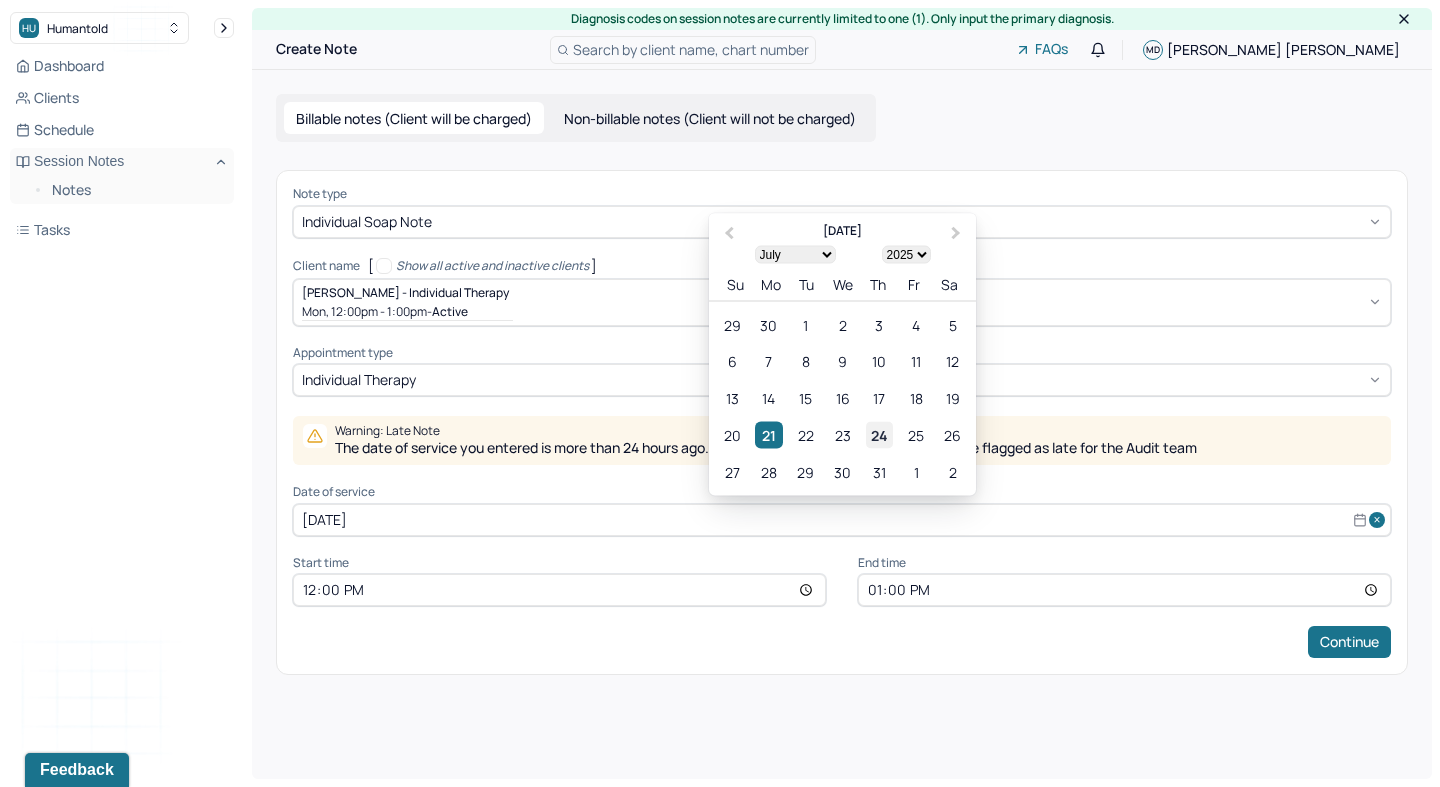 click on "24" at bounding box center [879, 434] 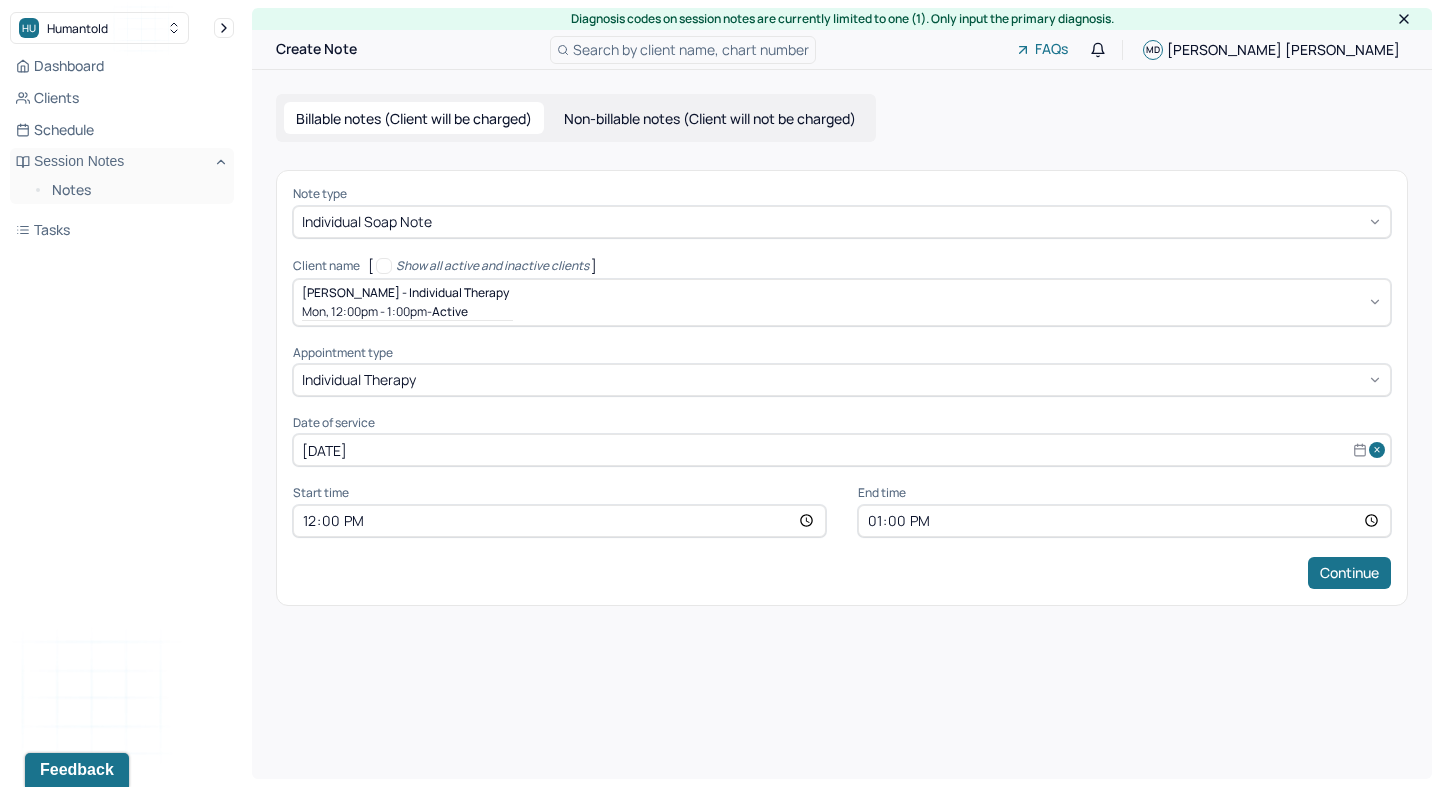 click on "12:00" at bounding box center [559, 521] 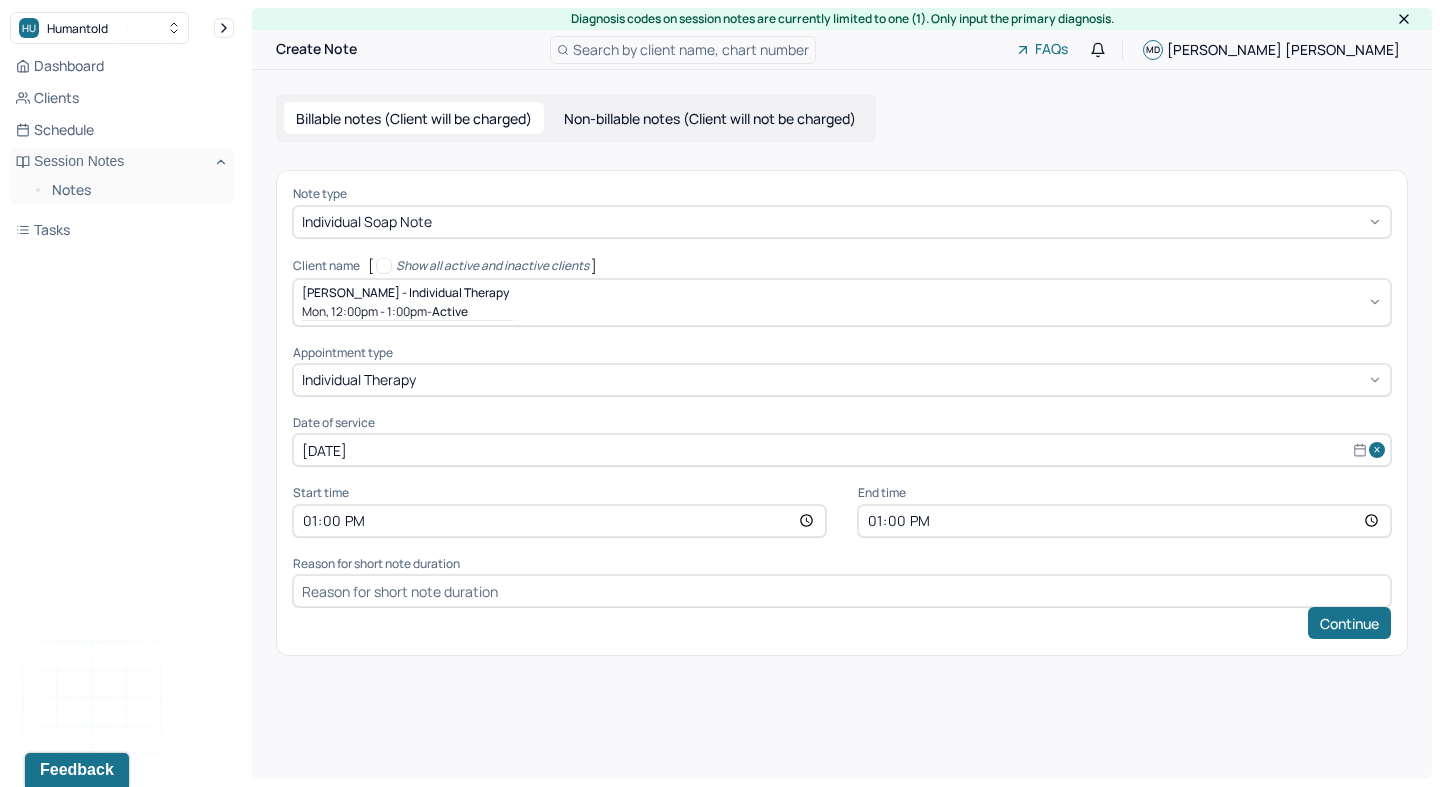 click on "13:00" at bounding box center [1124, 521] 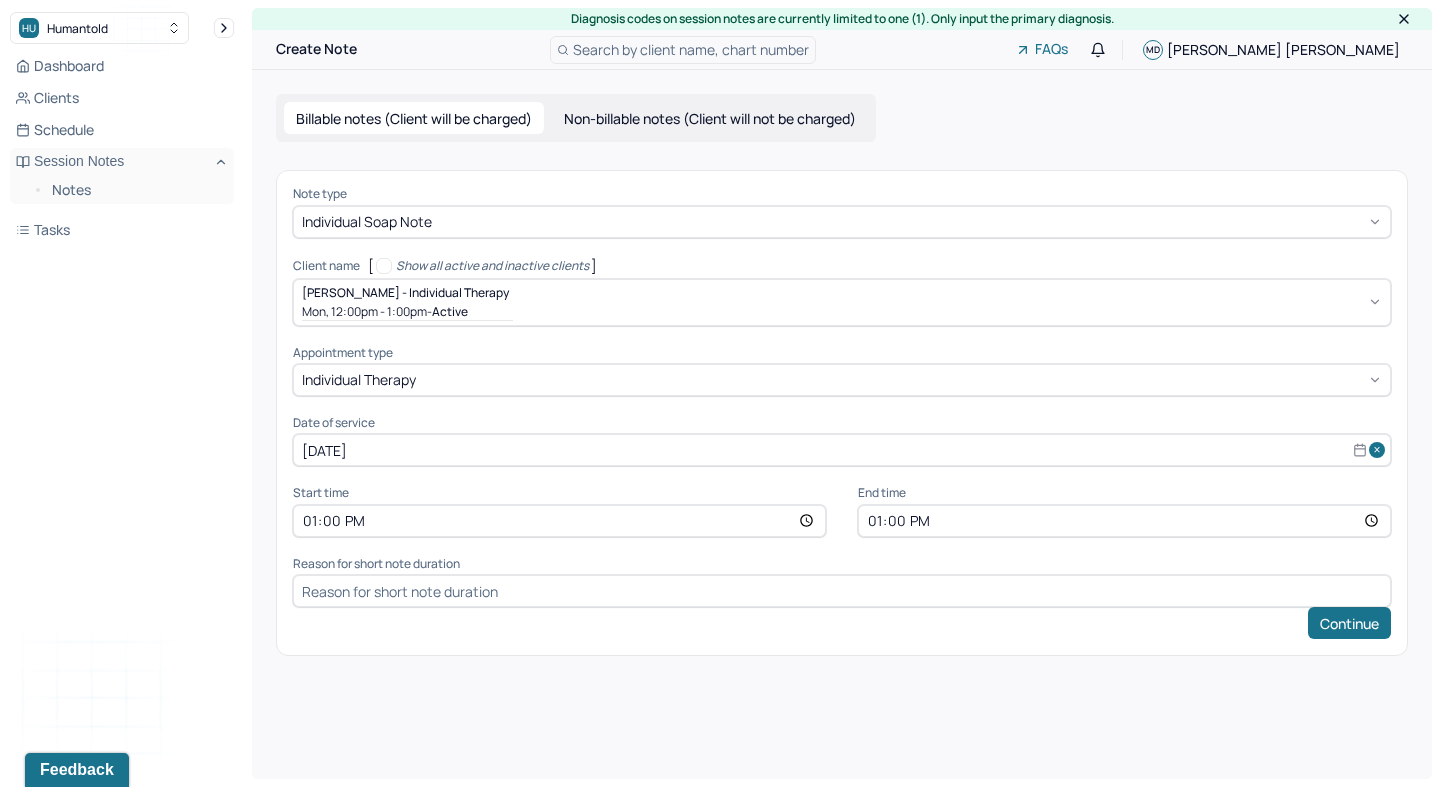 type on "14:00" 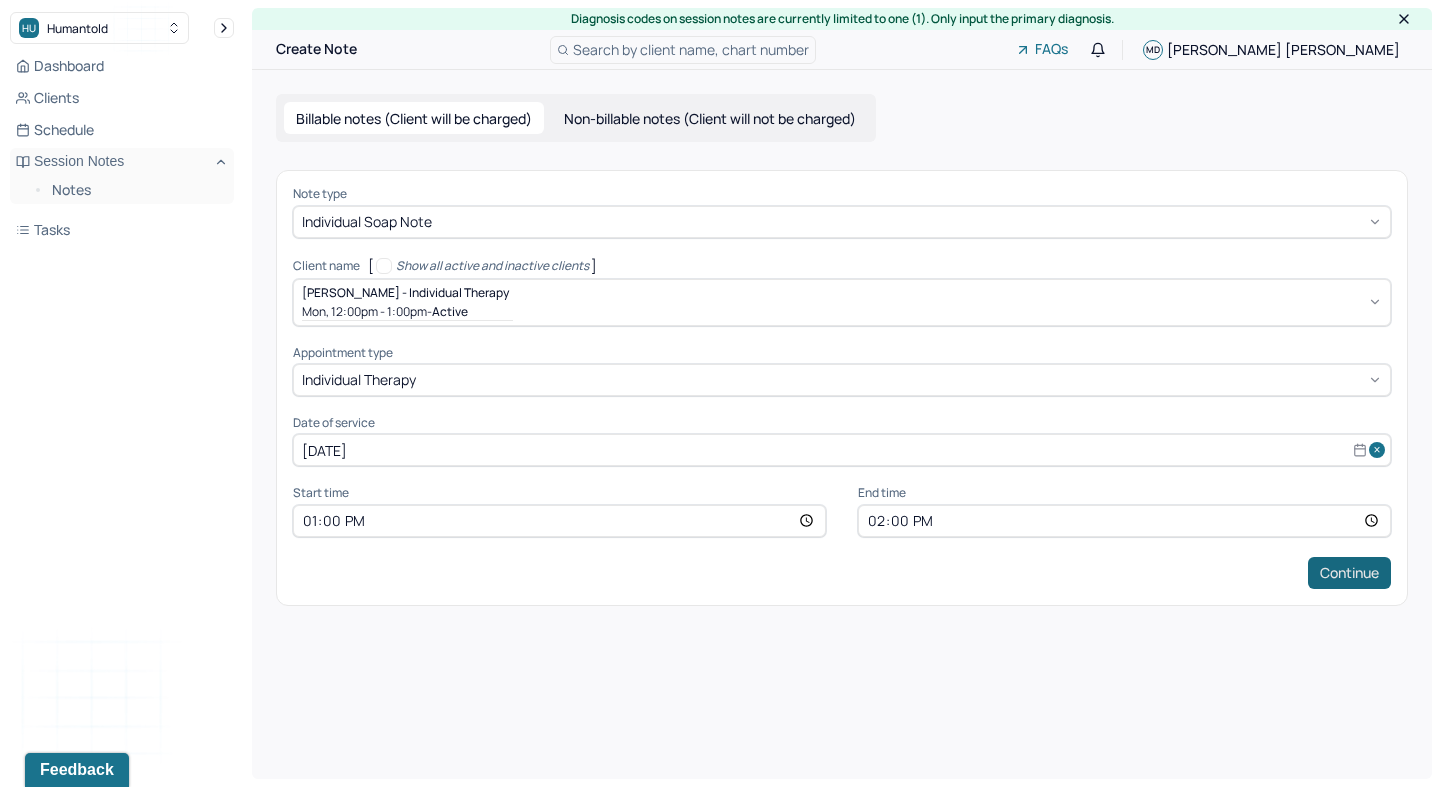 click on "Continue" at bounding box center (1349, 573) 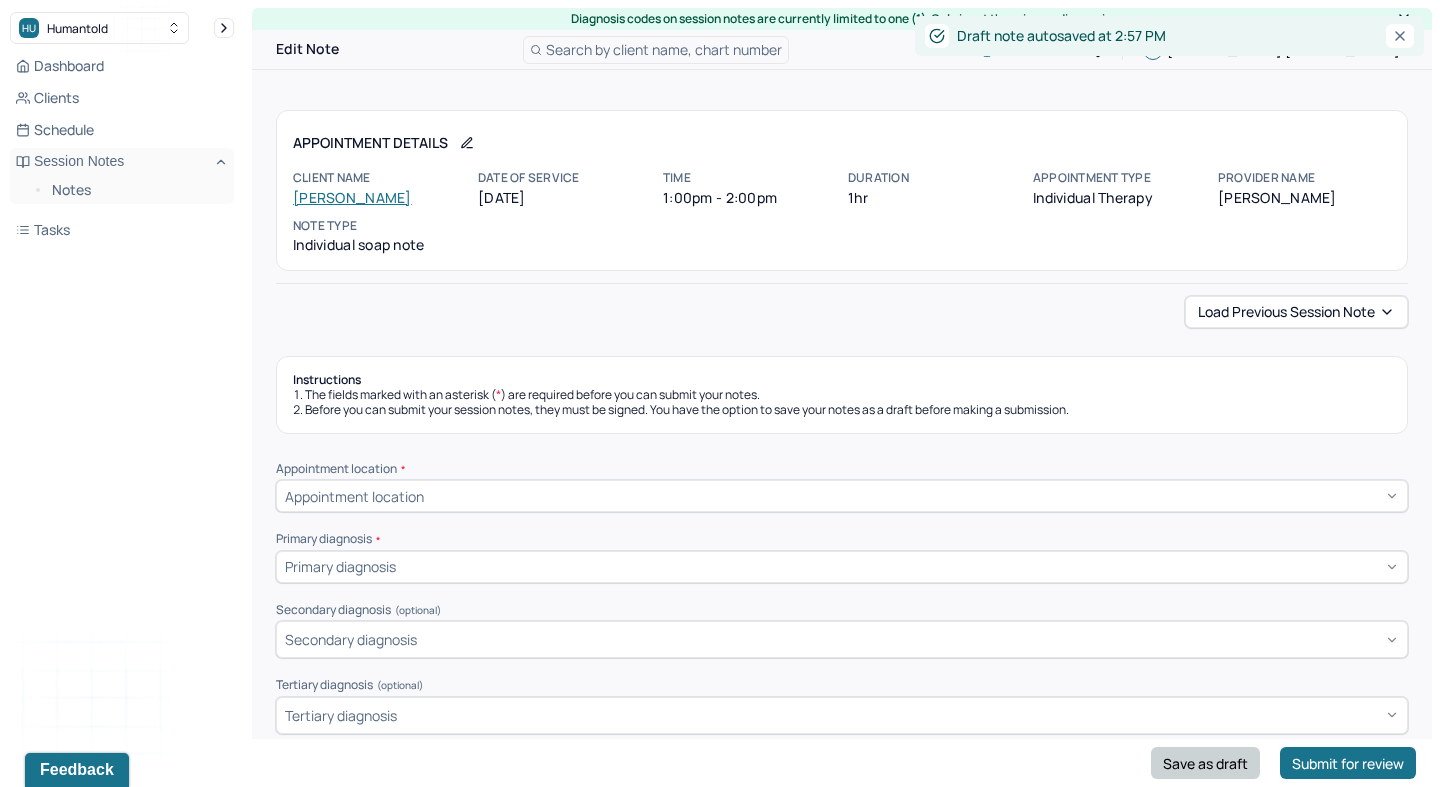 click on "Save as draft" at bounding box center (1205, 763) 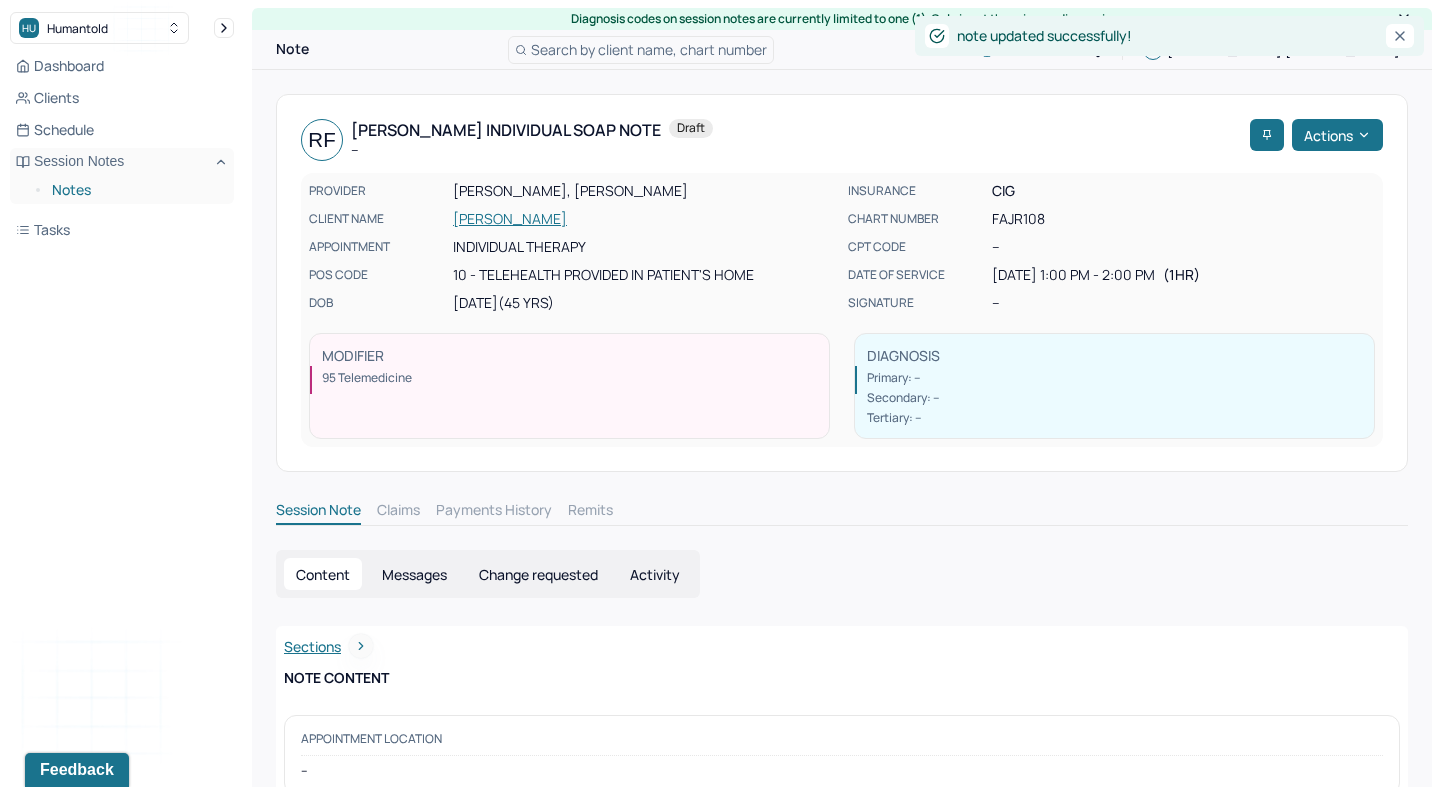 click on "Notes" at bounding box center [135, 190] 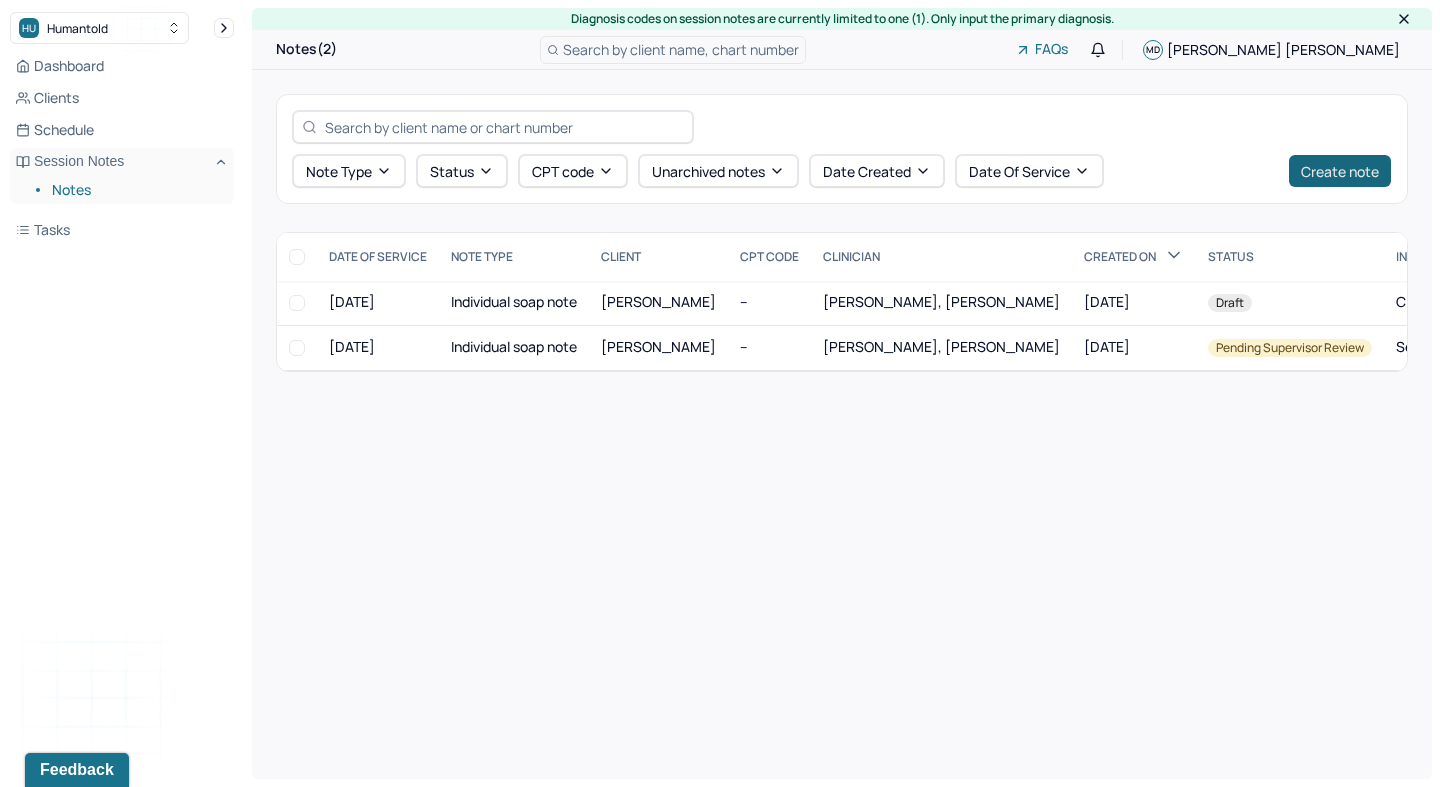 click on "Create note" at bounding box center [1340, 171] 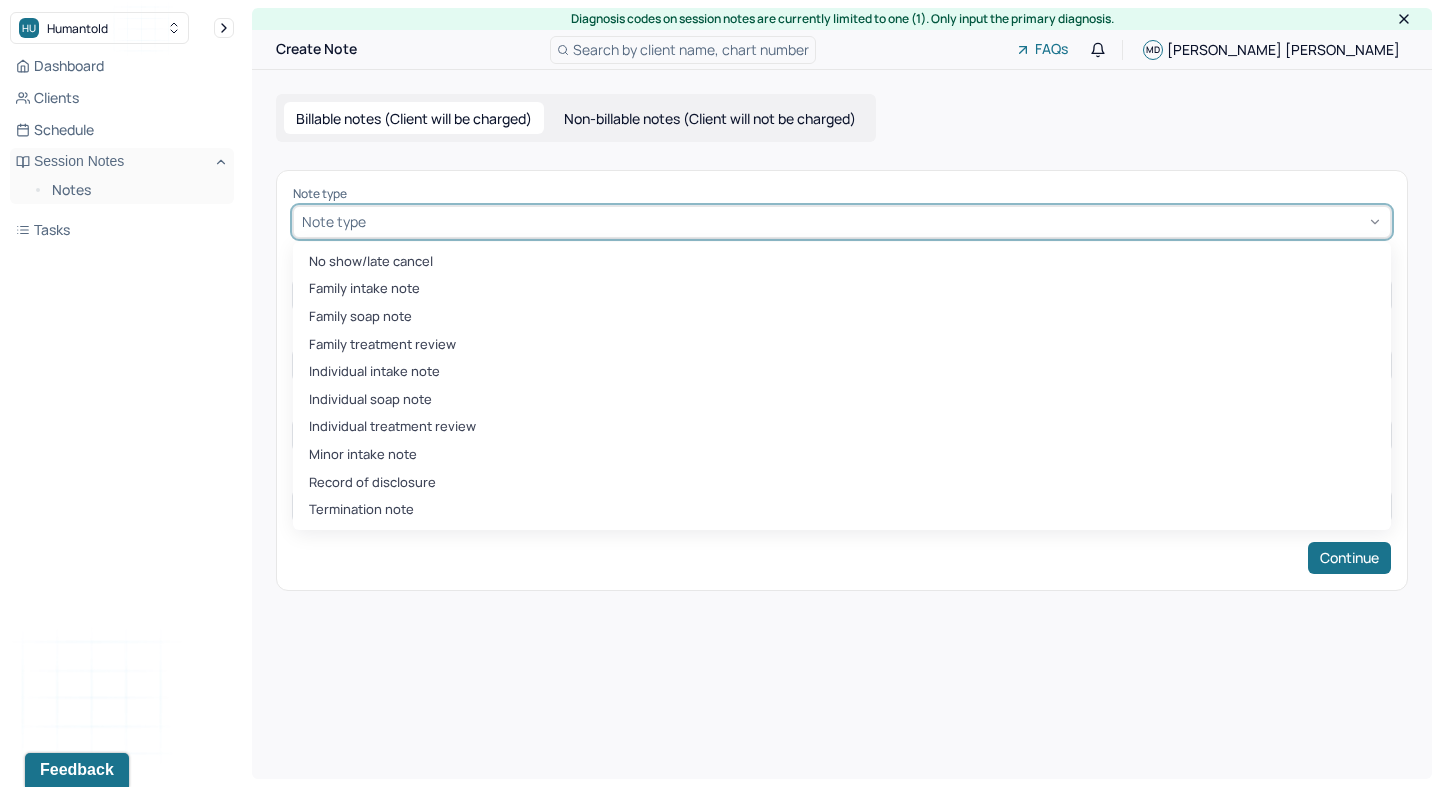click at bounding box center [876, 221] 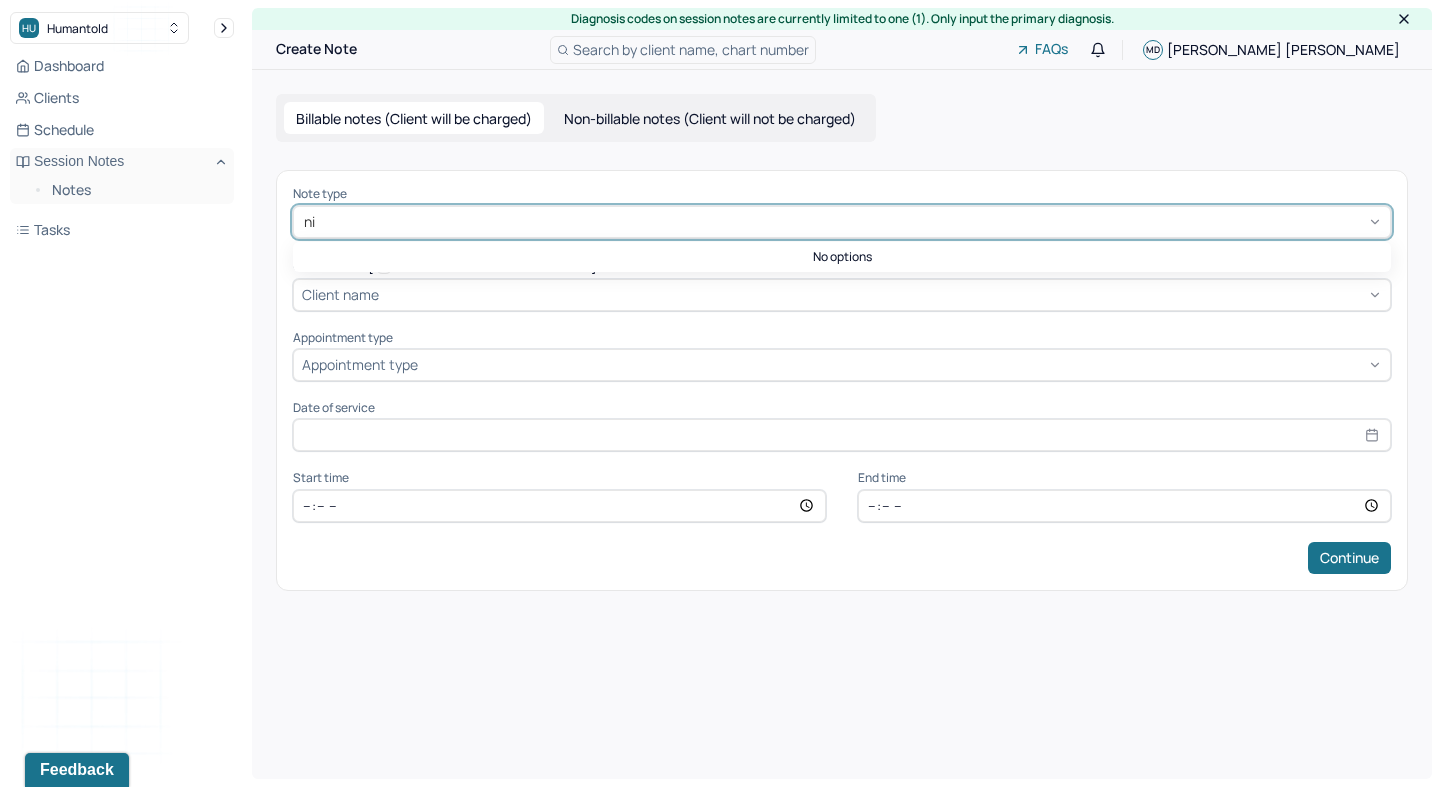 type on "n" 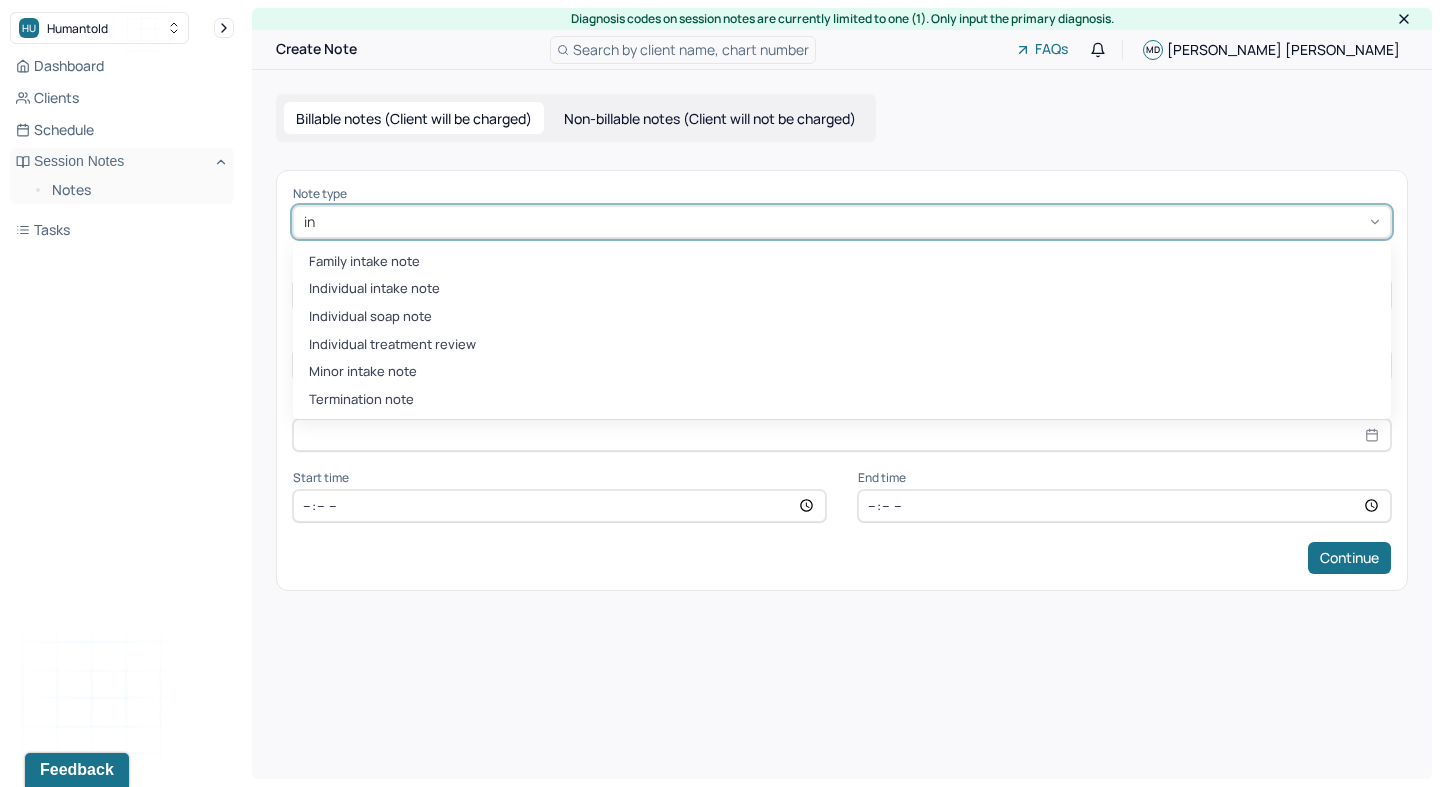 type on "int" 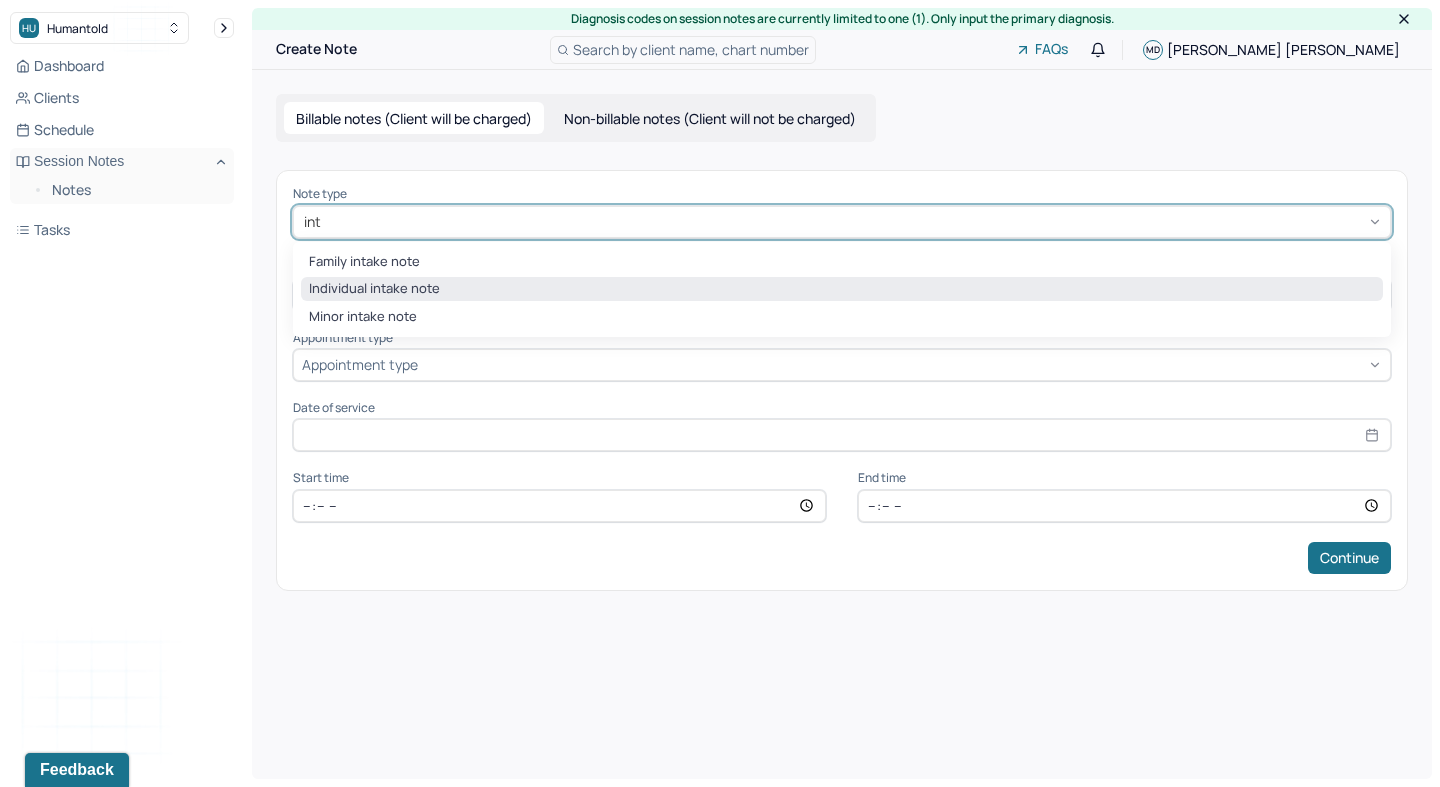 click on "Individual intake note" at bounding box center [842, 289] 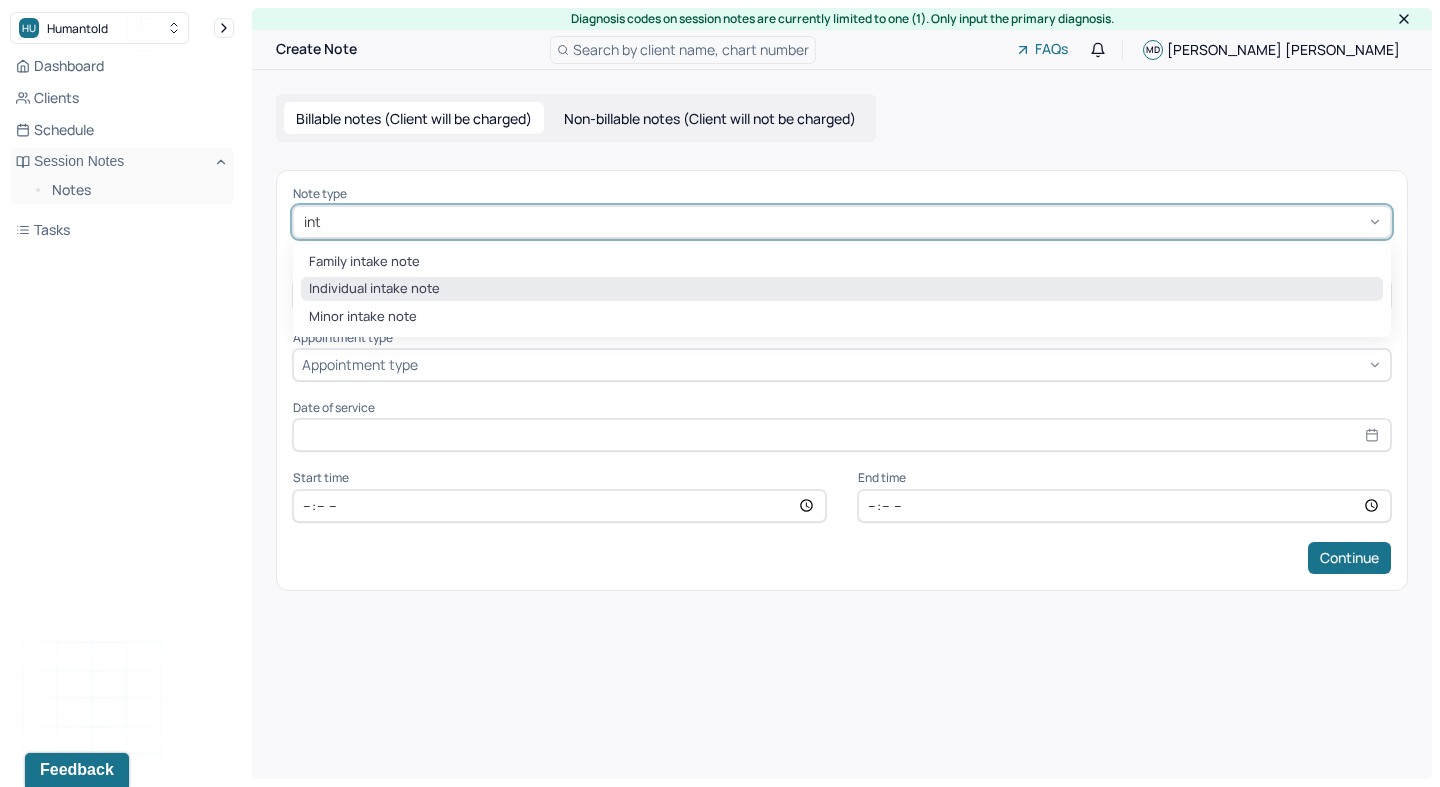 type 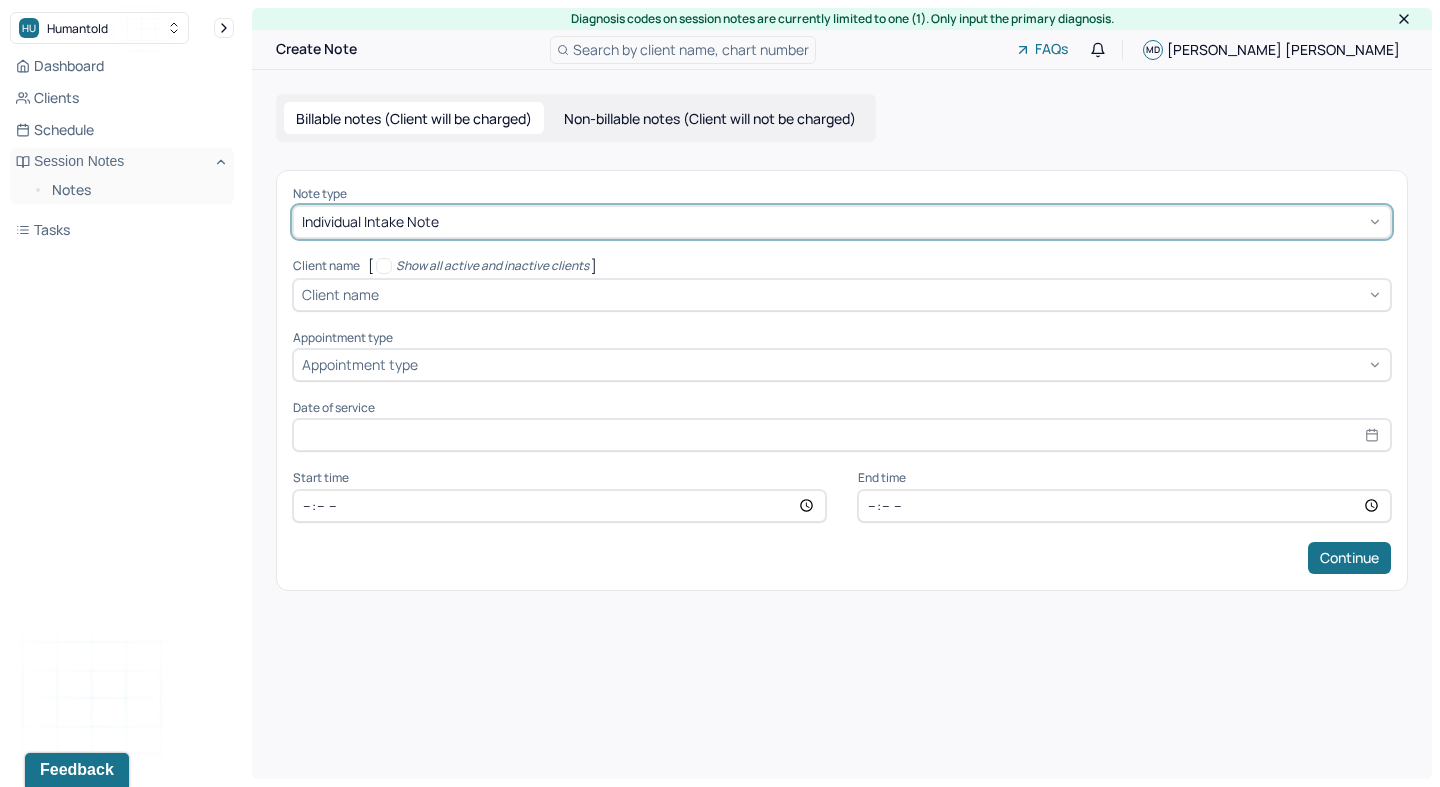 click at bounding box center [882, 294] 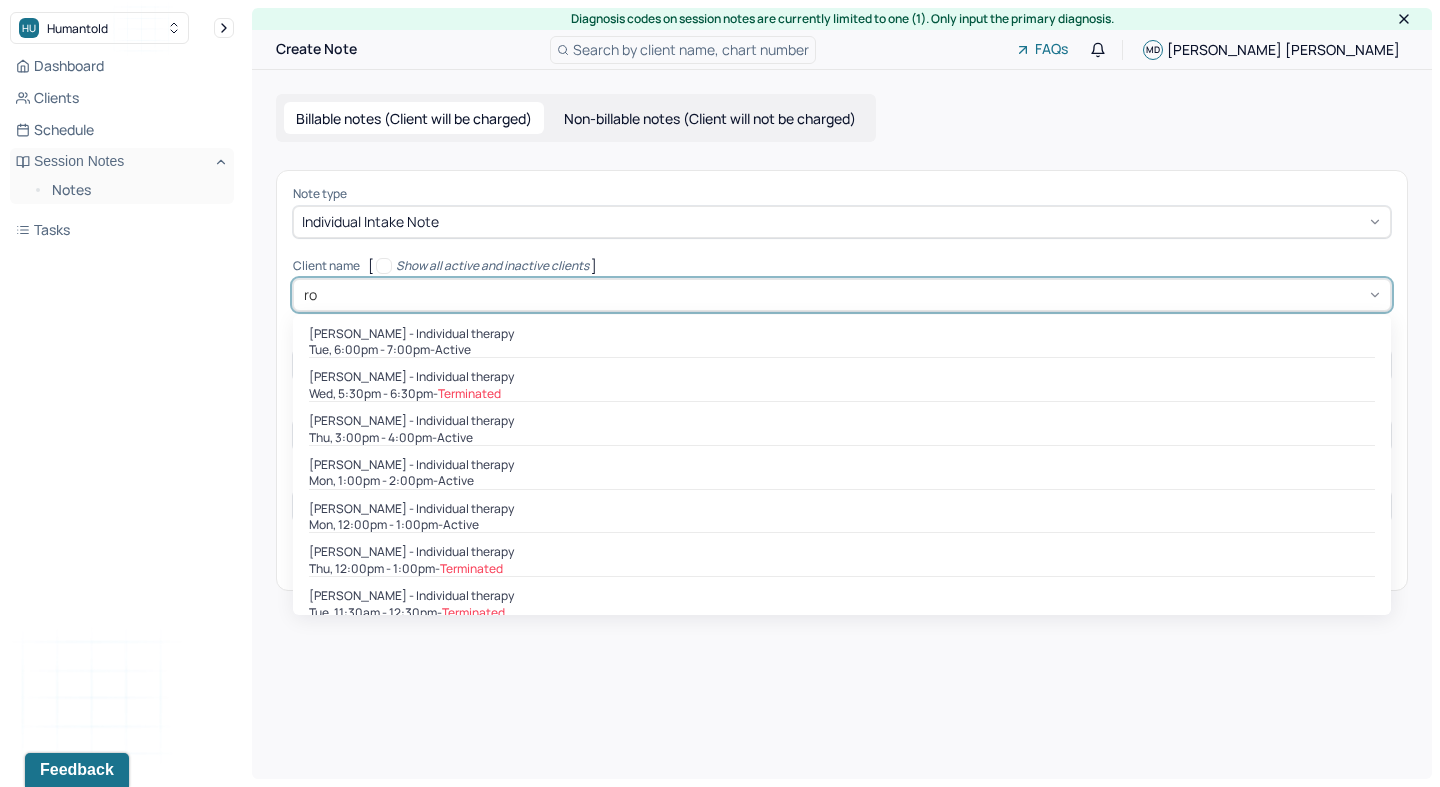 type on "rob" 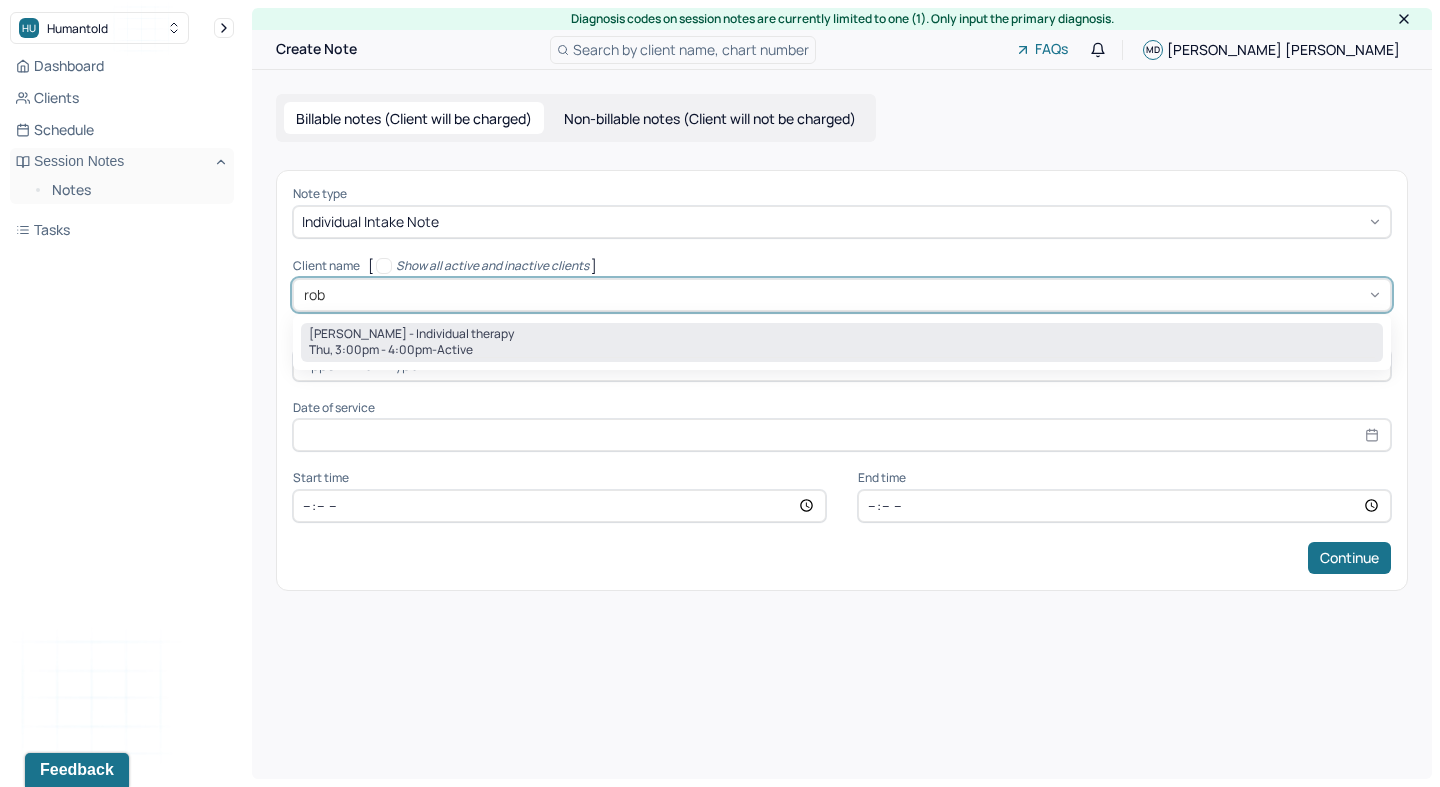 click on "Thu, 3:00pm - 4:00pm  -  active" at bounding box center [842, 350] 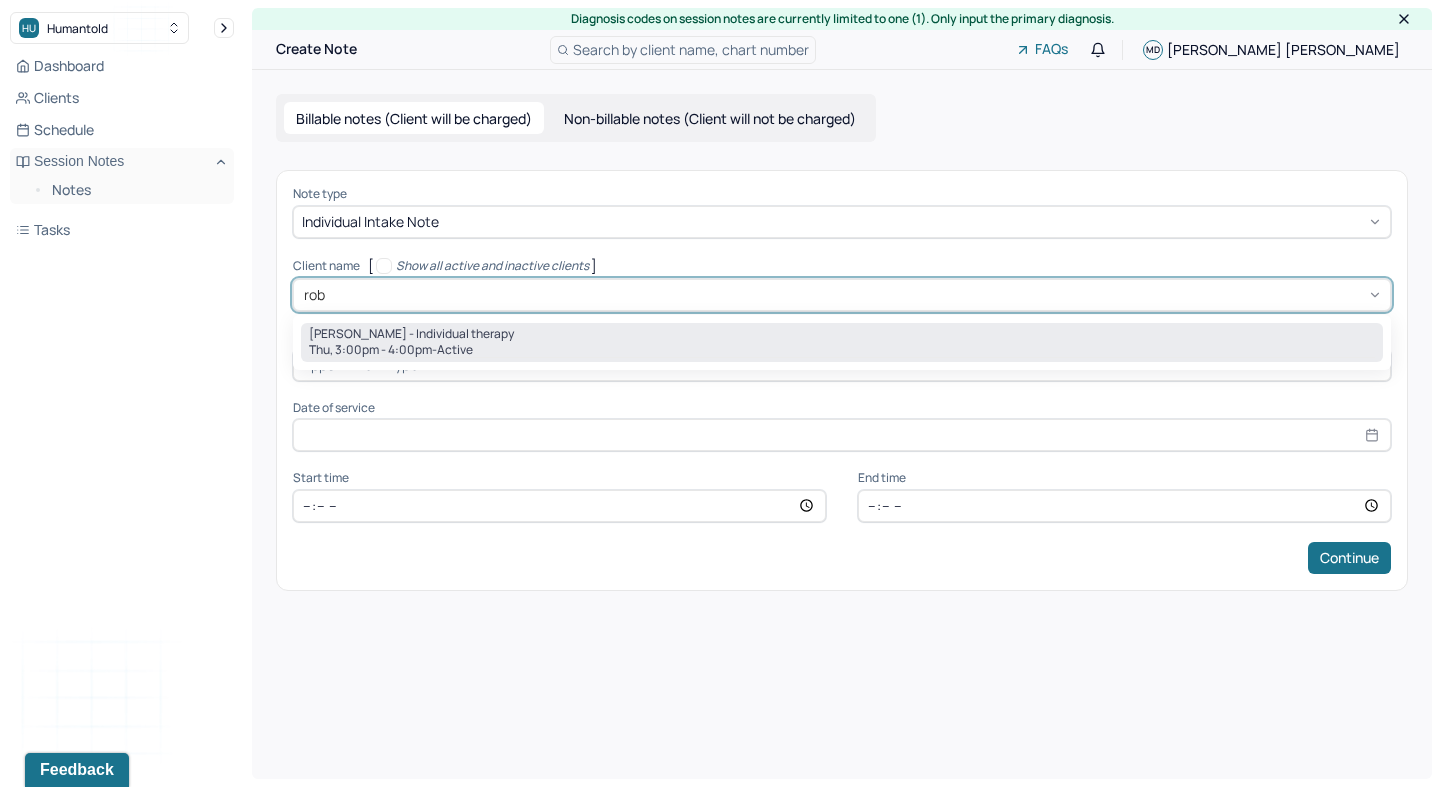 type 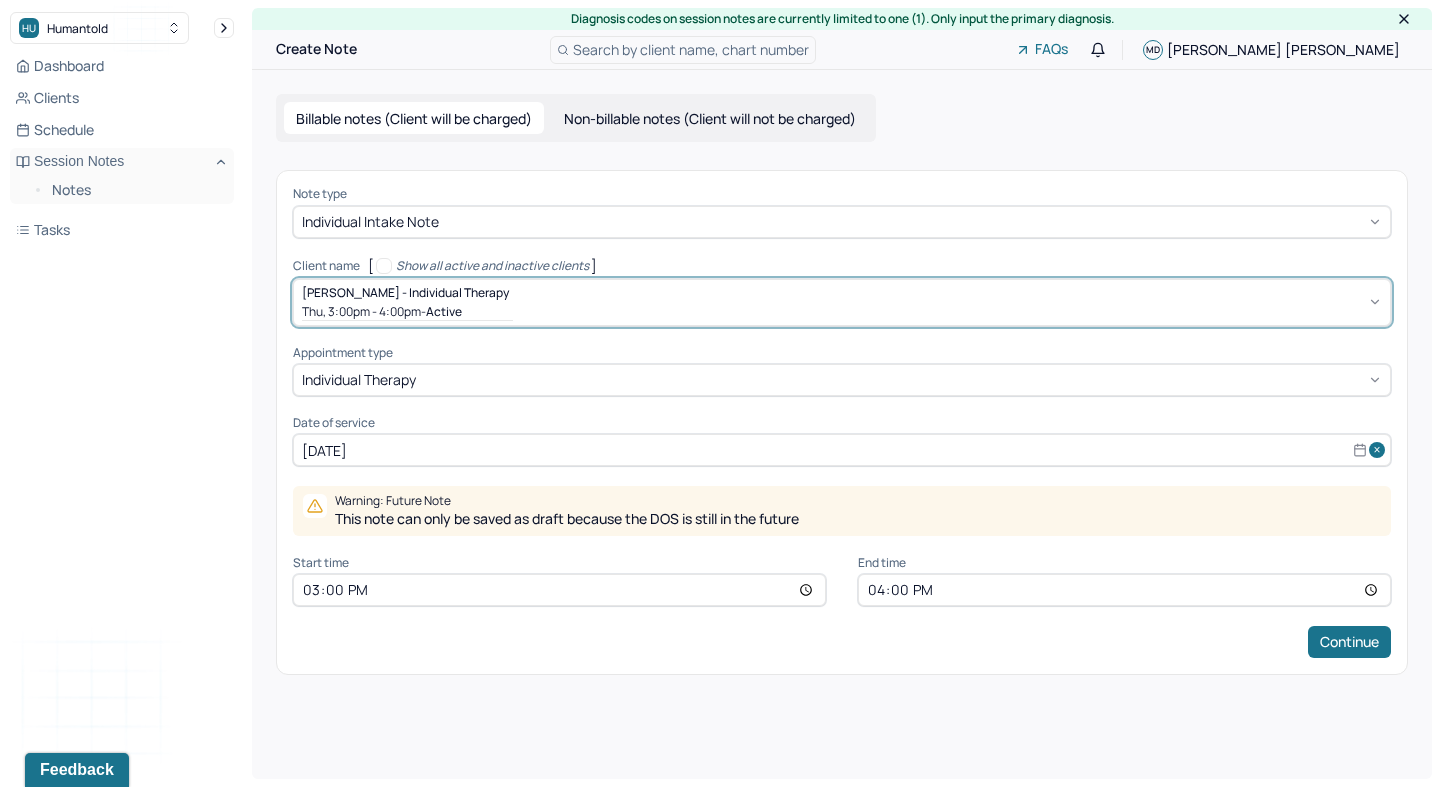 select on "9" 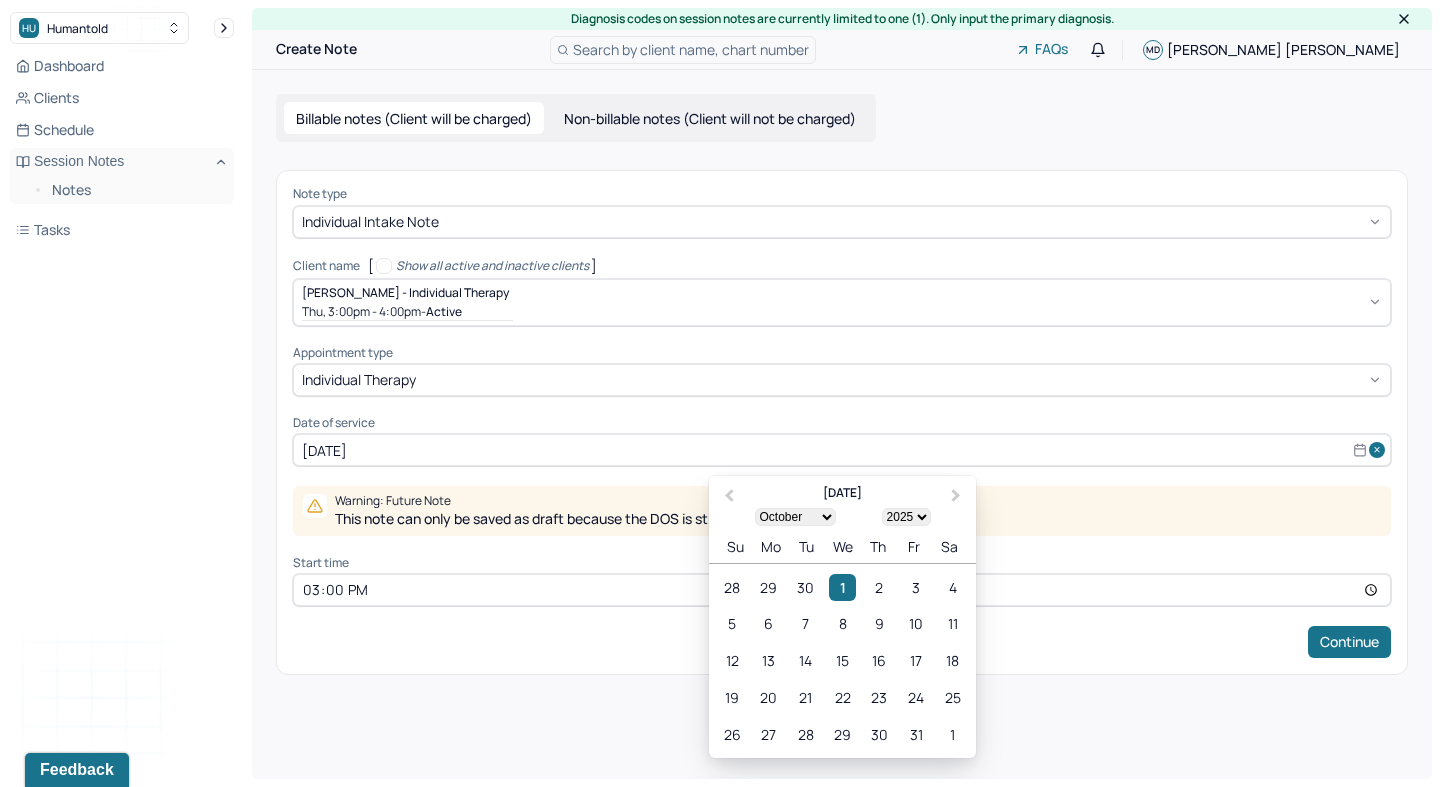 click on "[DATE]" at bounding box center [842, 450] 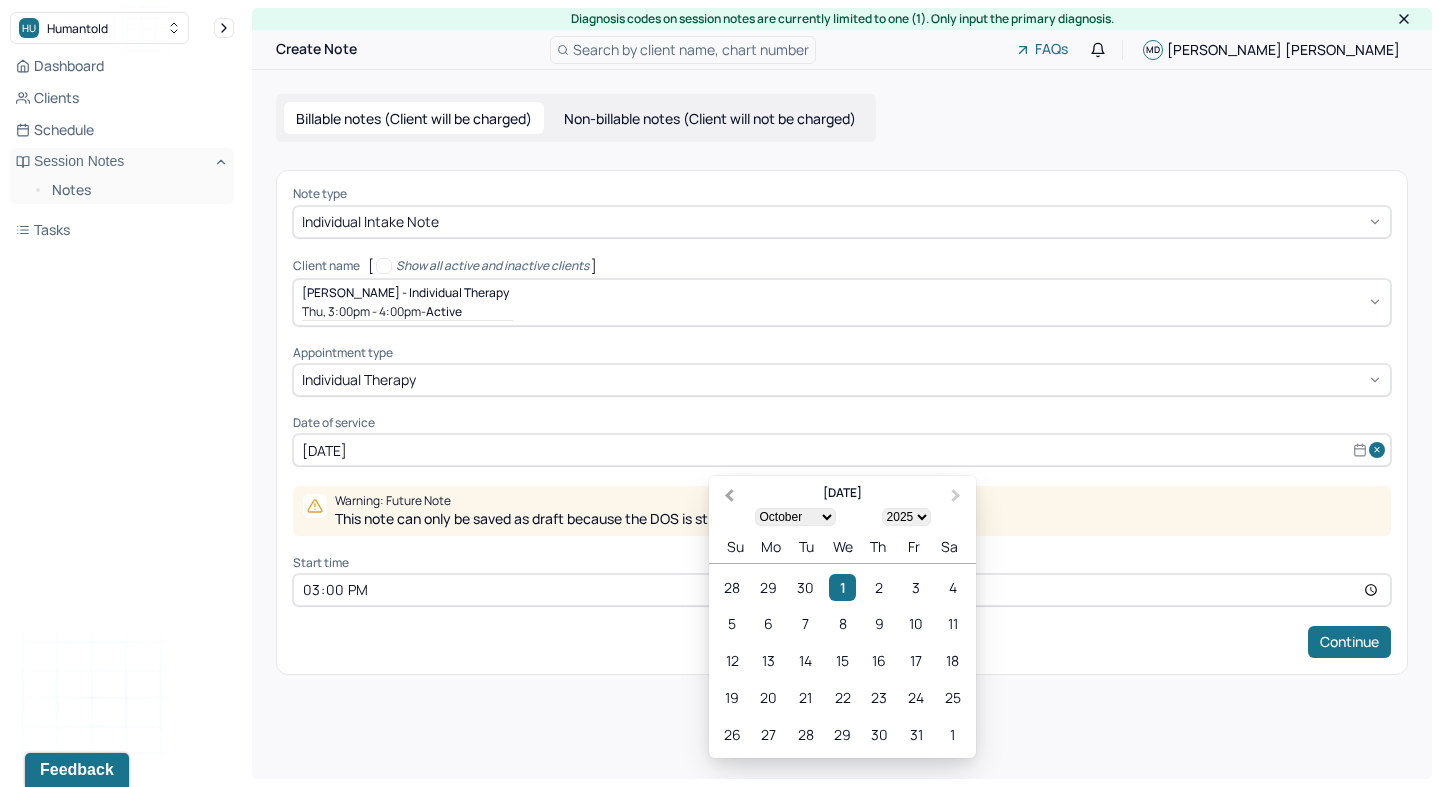 click on "Previous Month" at bounding box center (729, 496) 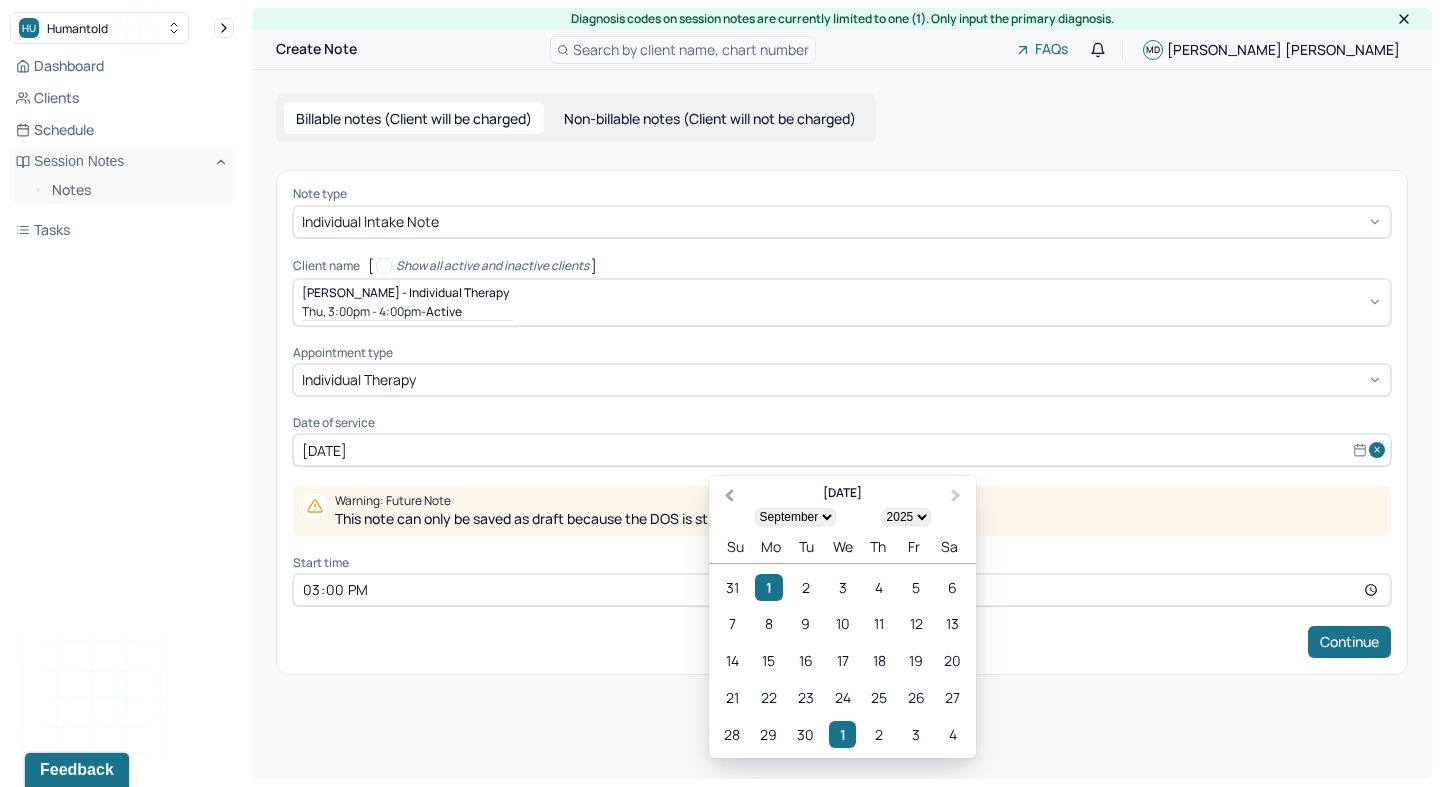click on "Previous Month" at bounding box center [729, 496] 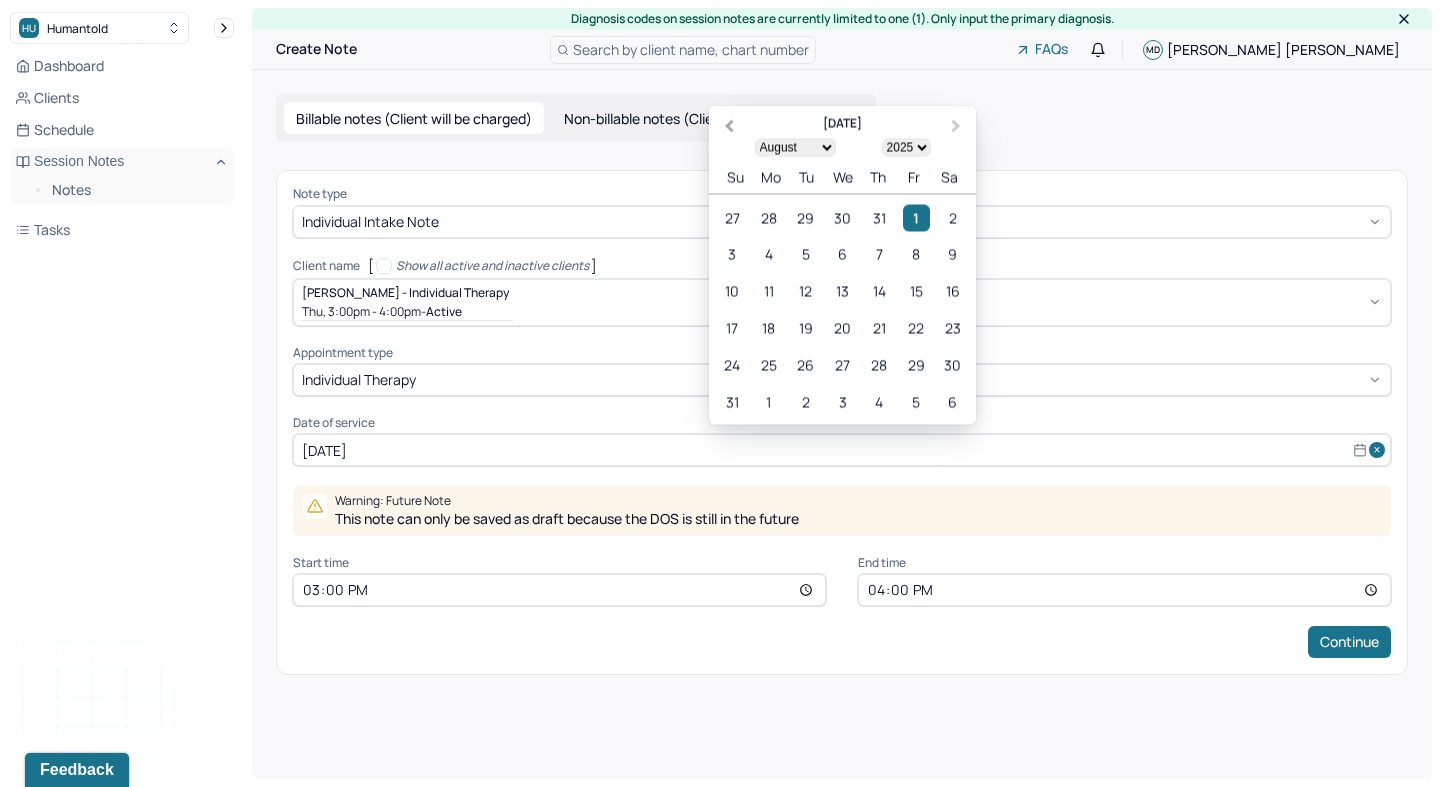 click on "Previous Month" at bounding box center [729, 126] 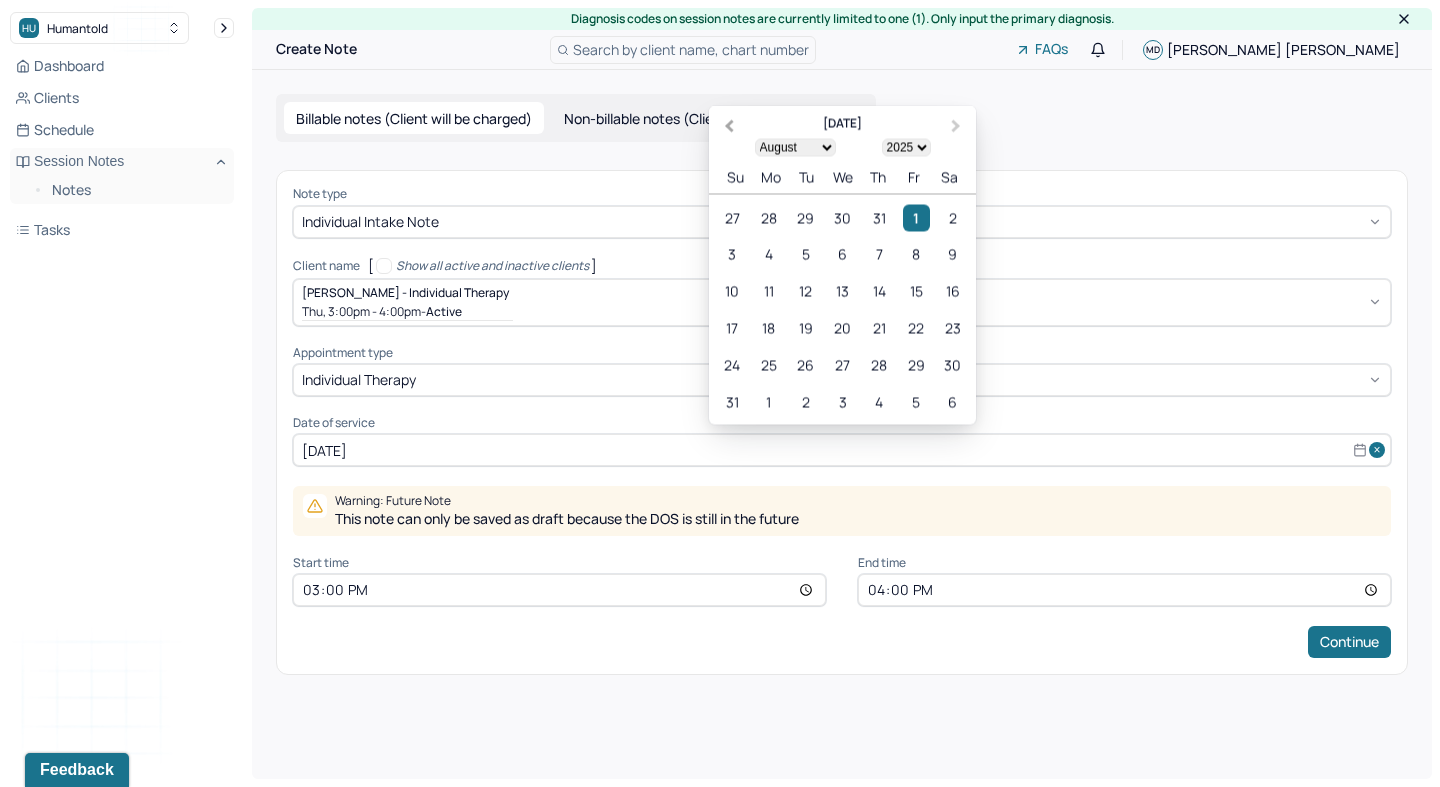 select on "6" 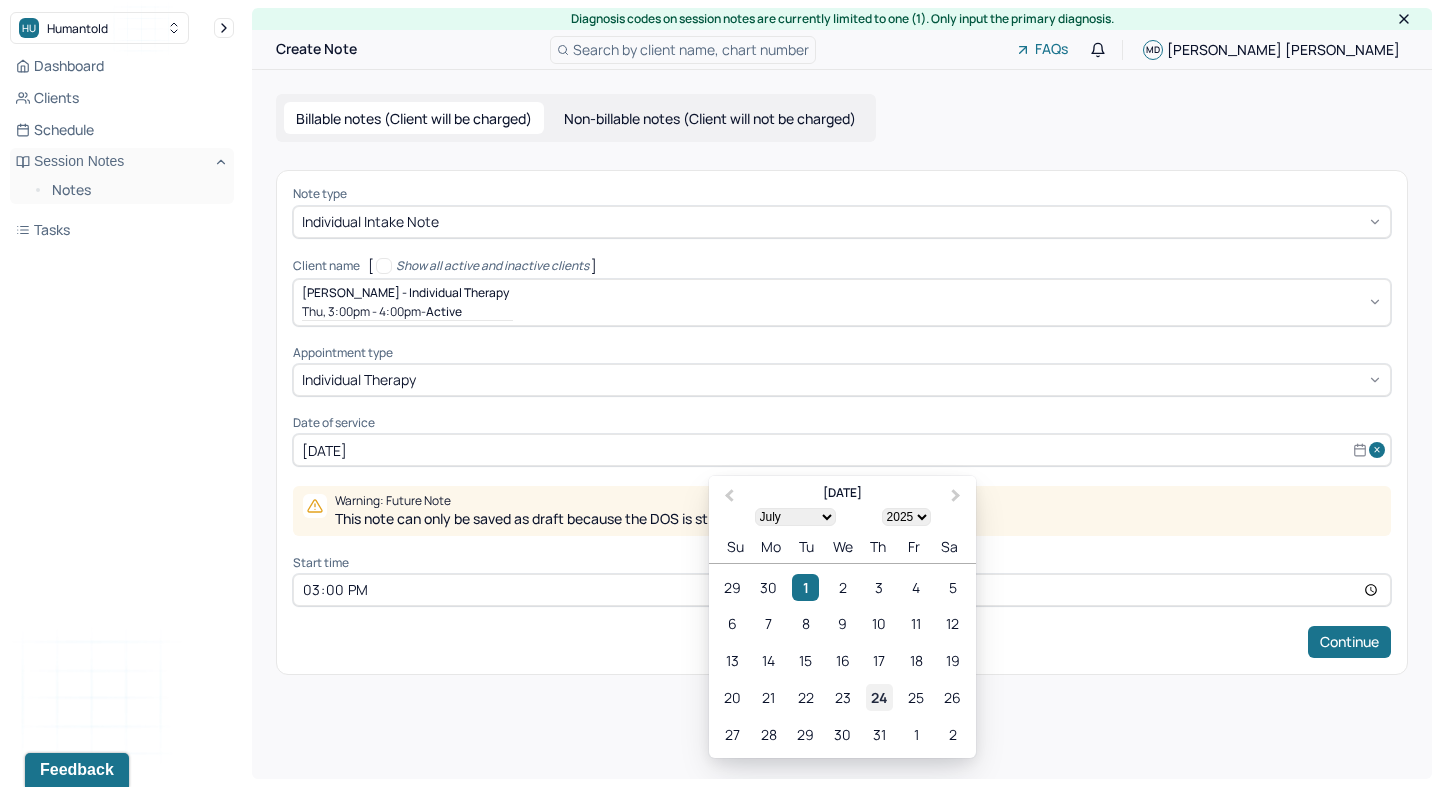 click on "24" at bounding box center (879, 697) 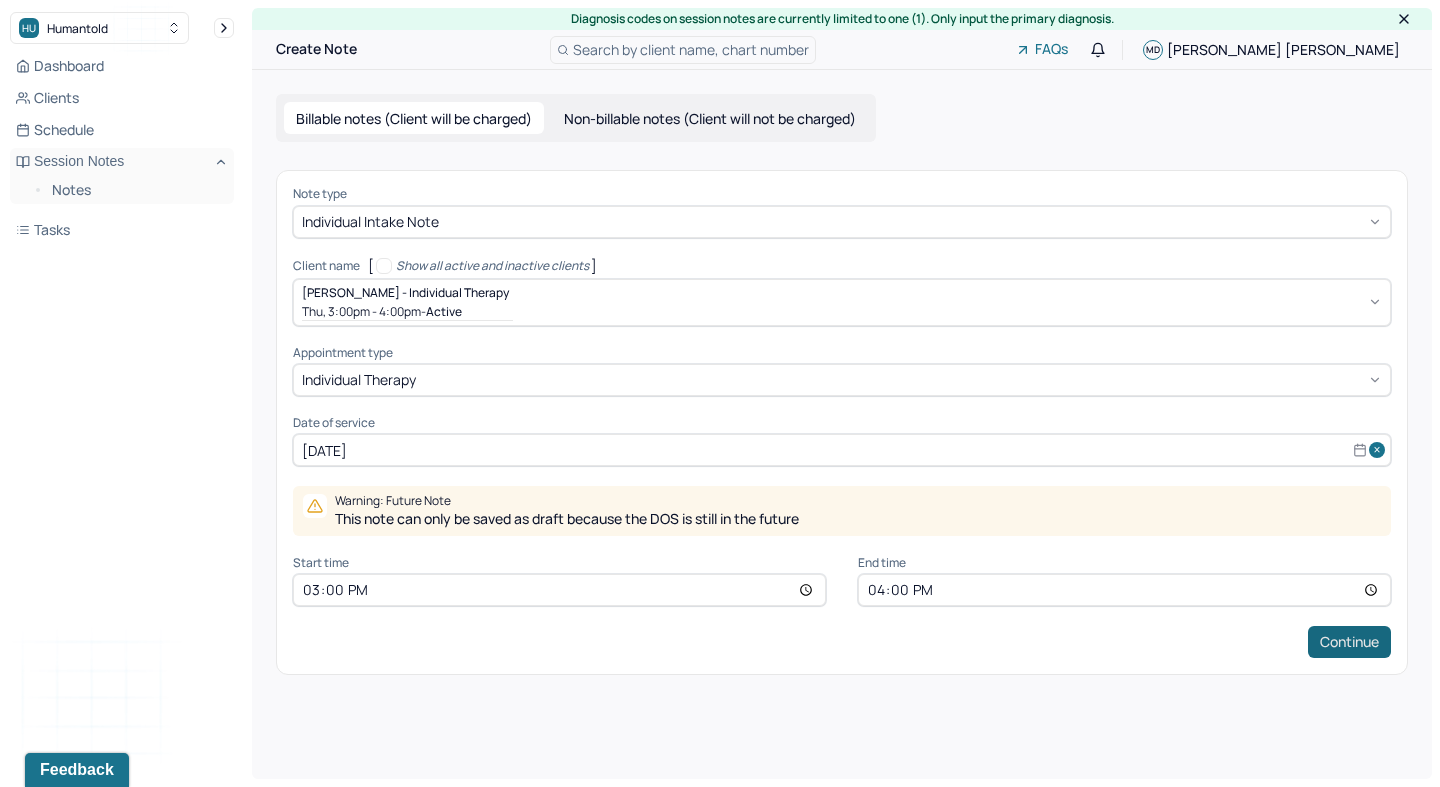 click on "Continue" at bounding box center (1349, 642) 